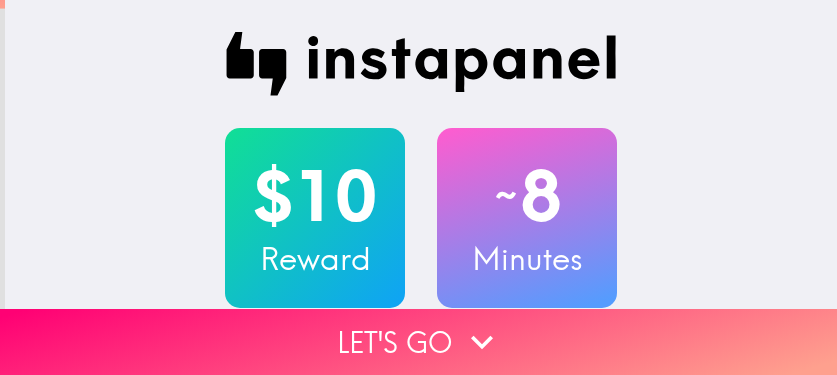scroll, scrollTop: 0, scrollLeft: 0, axis: both 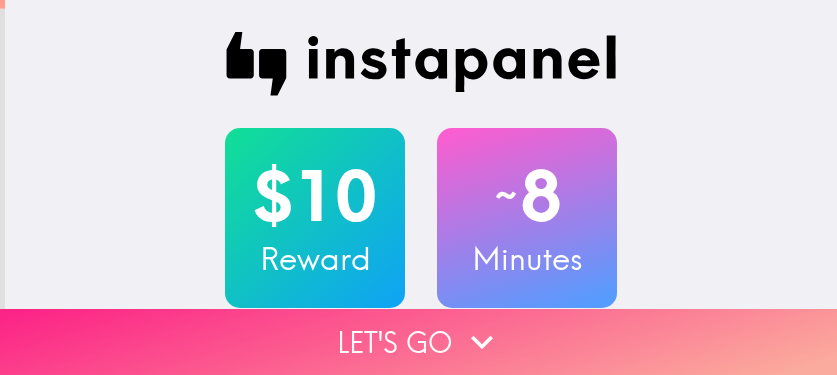 click on "Let's go" at bounding box center (418, 342) 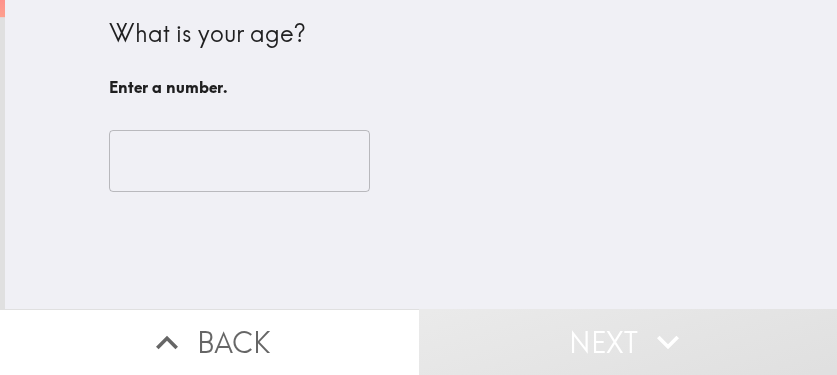 click on "​" at bounding box center (421, 161) 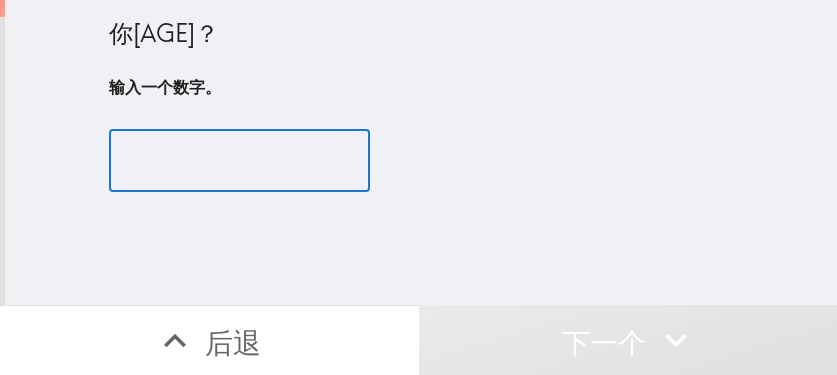 click at bounding box center [239, 161] 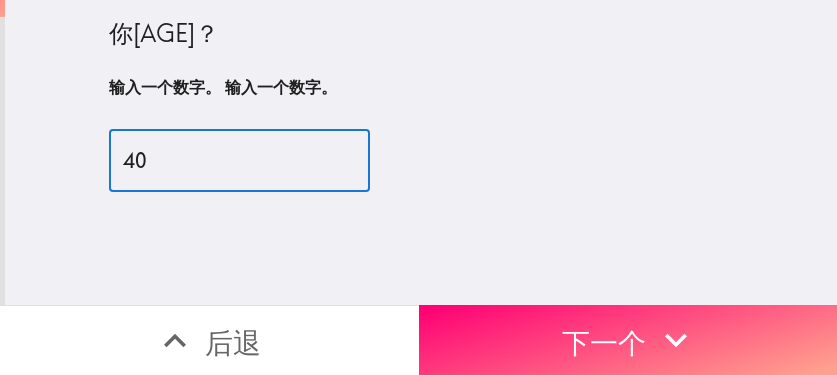 type on "40" 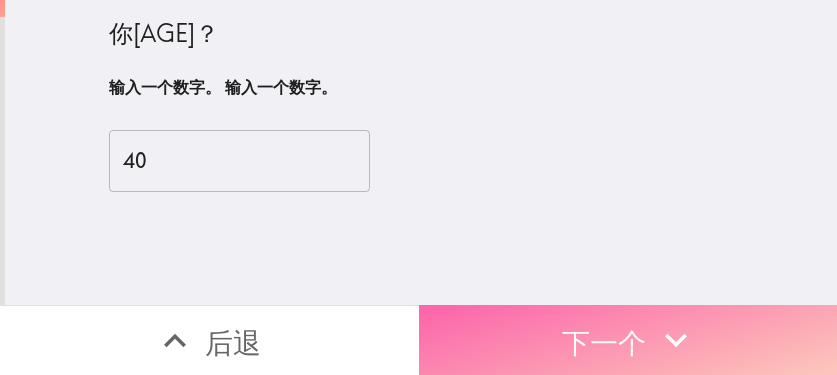 click on "下一个" at bounding box center (628, 340) 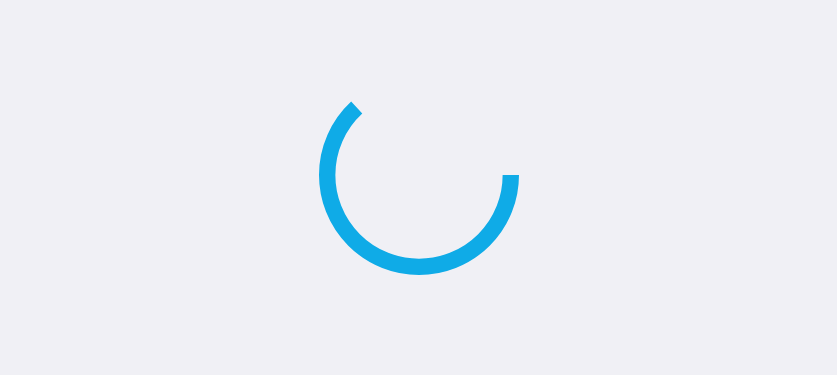 scroll, scrollTop: 0, scrollLeft: 0, axis: both 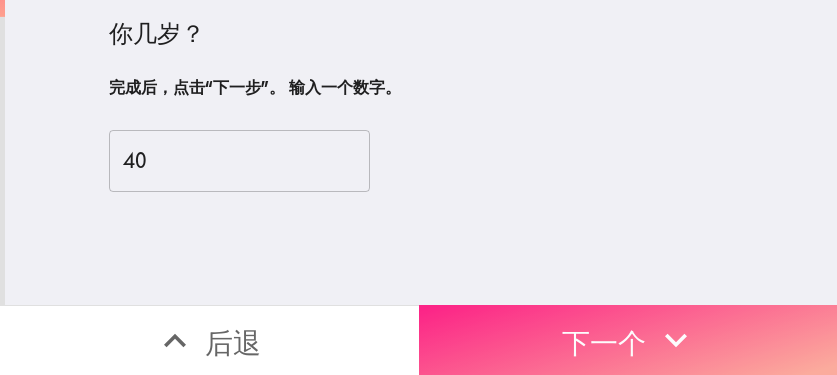 click 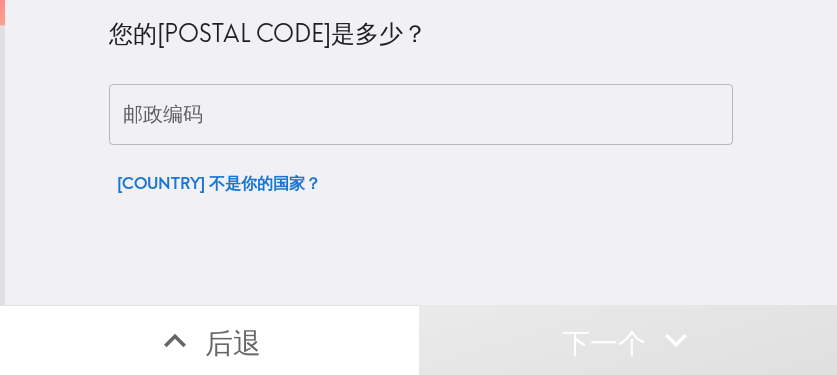 type 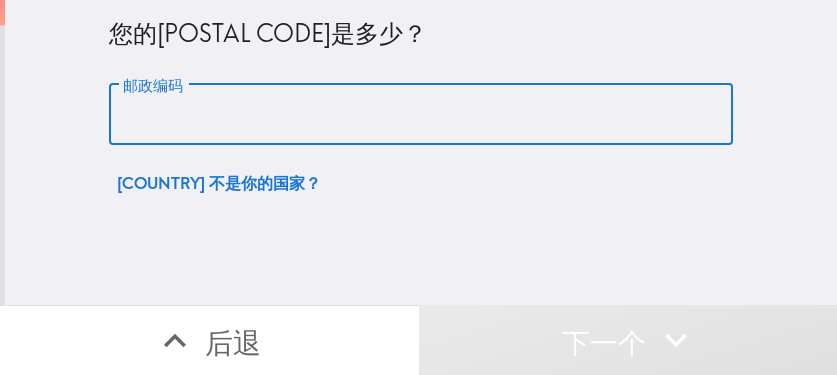 paste on "[POSTAL CODE]" 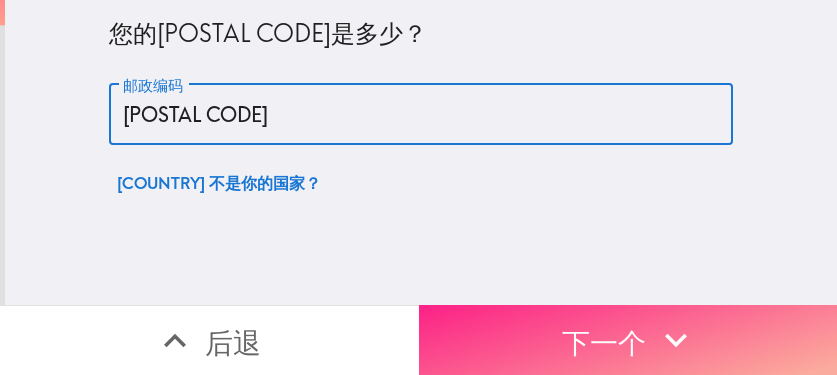 type on "[POSTAL CODE]" 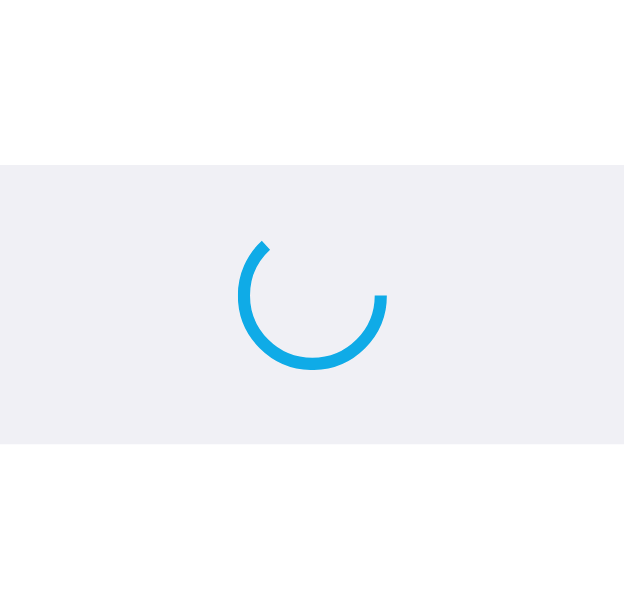 scroll, scrollTop: 0, scrollLeft: 0, axis: both 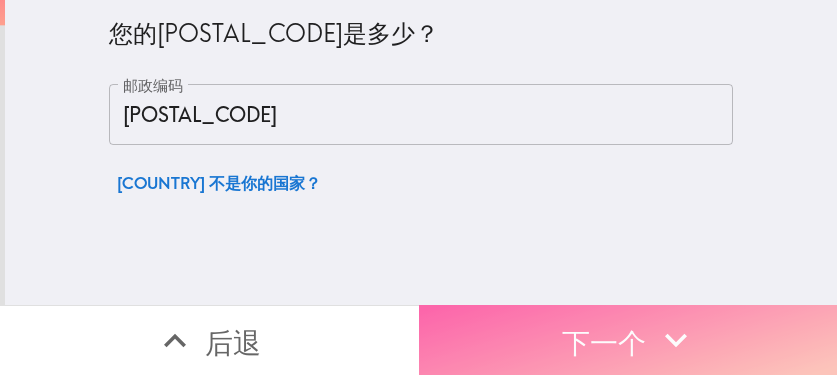click on "下一个" at bounding box center (628, 340) 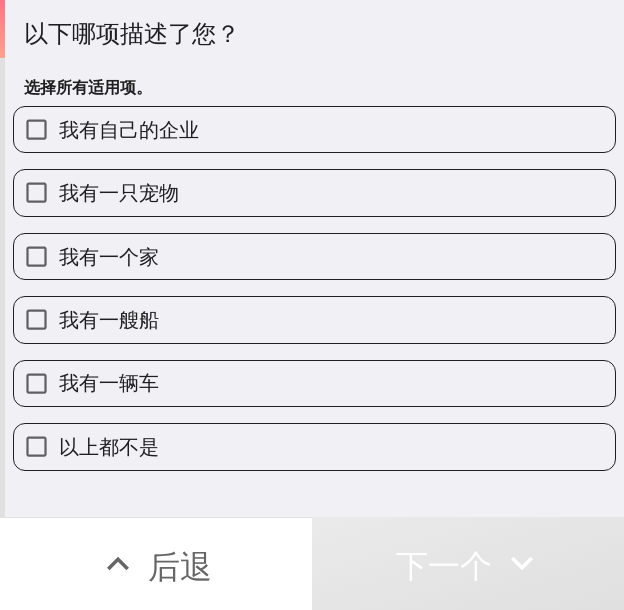 click on "我有自己的企业" at bounding box center (314, 129) 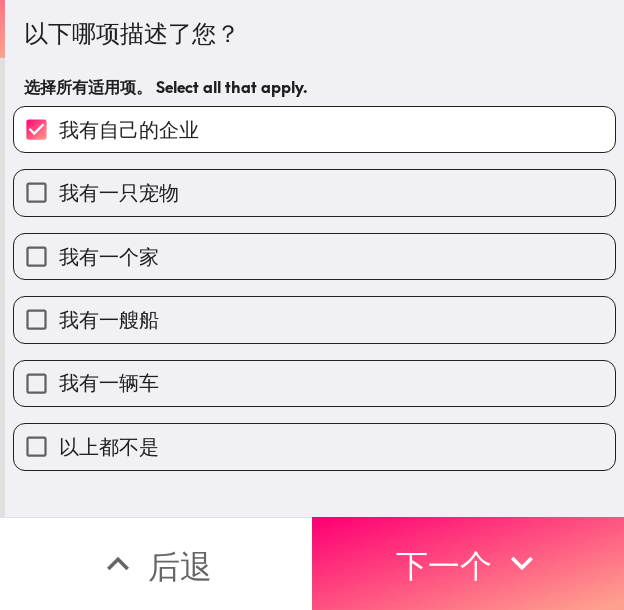 click on "我有一只宠物" at bounding box center (314, 192) 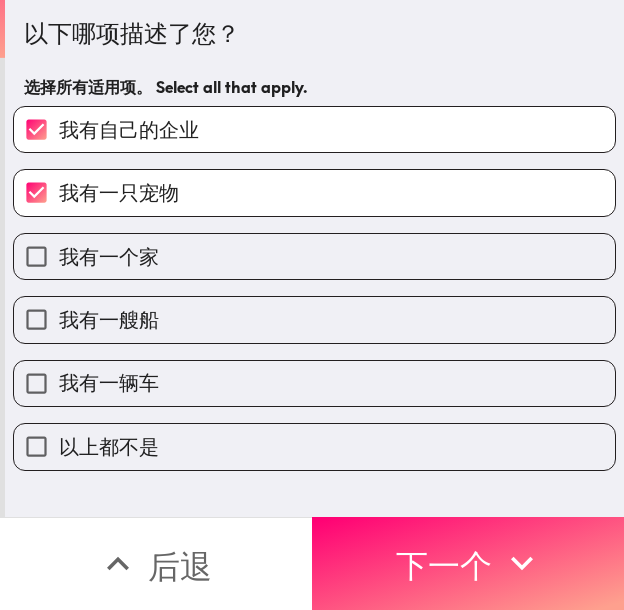 click on "我有一个家" at bounding box center [314, 256] 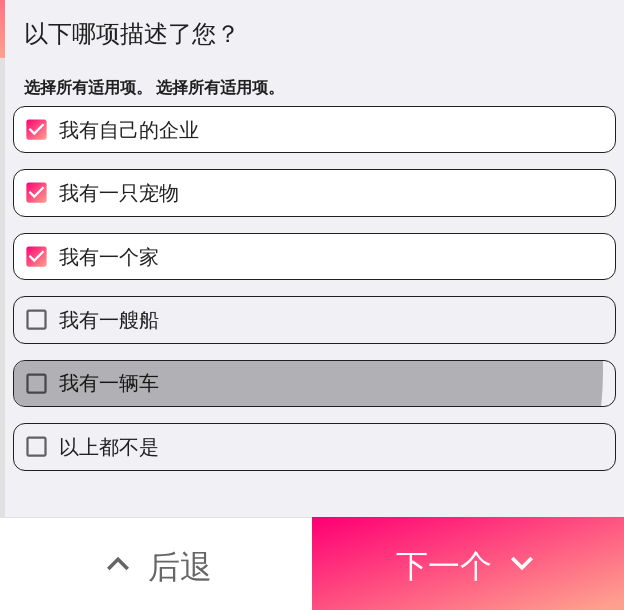 click on "我有一辆车" at bounding box center (314, 383) 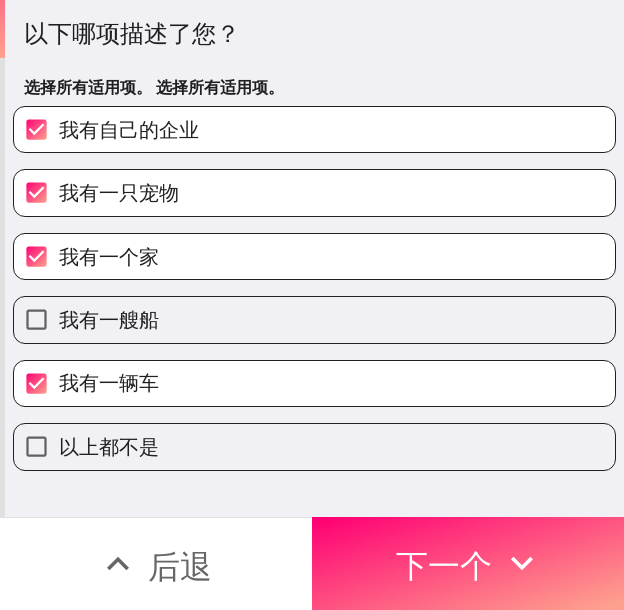 drag, startPoint x: 500, startPoint y: 546, endPoint x: 534, endPoint y: 548, distance: 34.058773 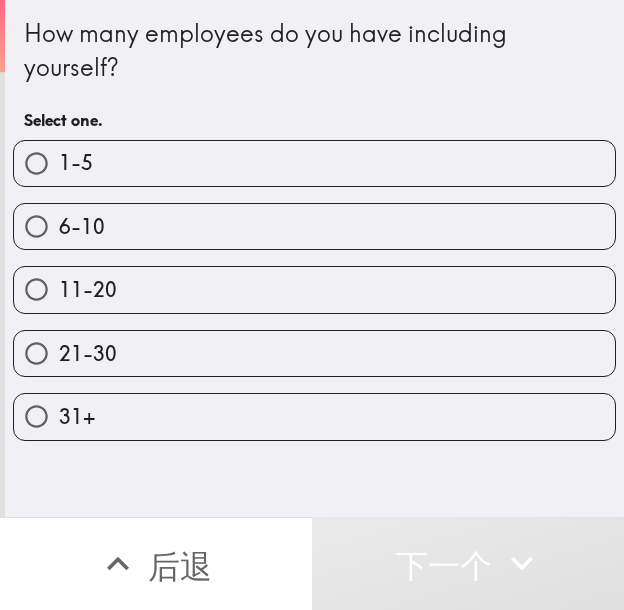 scroll, scrollTop: 0, scrollLeft: 0, axis: both 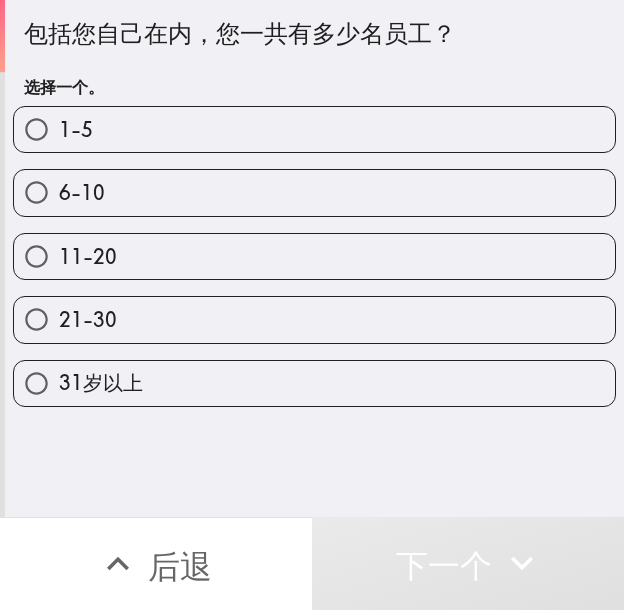 drag, startPoint x: 289, startPoint y: 330, endPoint x: 334, endPoint y: 359, distance: 53.535034 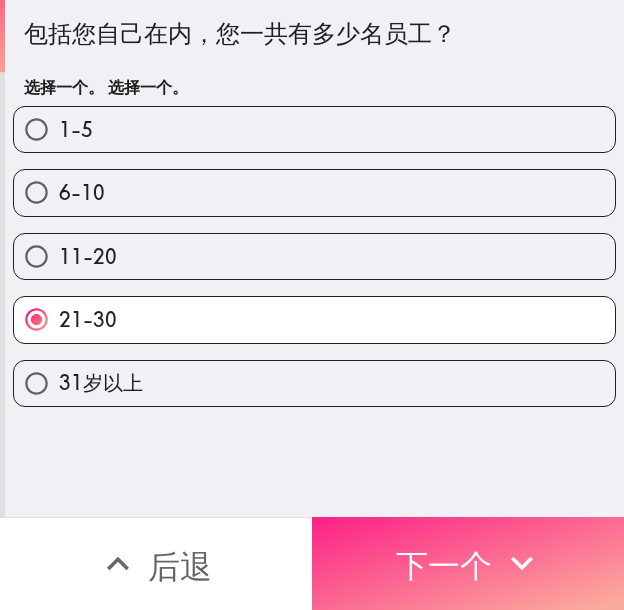 click 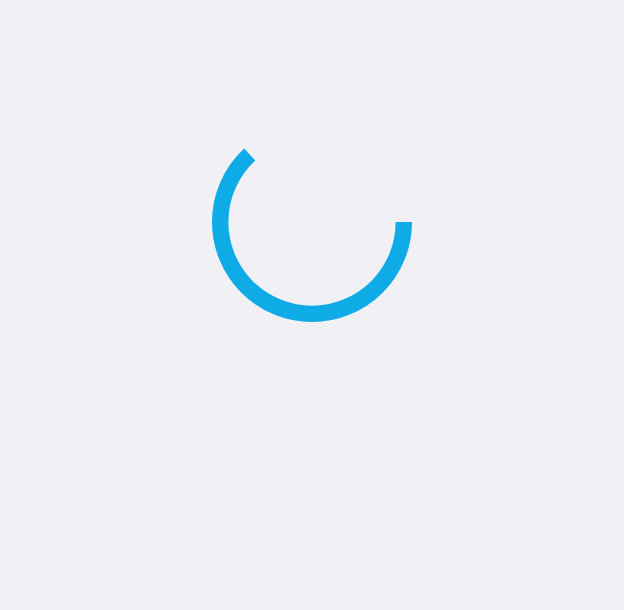 scroll, scrollTop: 0, scrollLeft: 0, axis: both 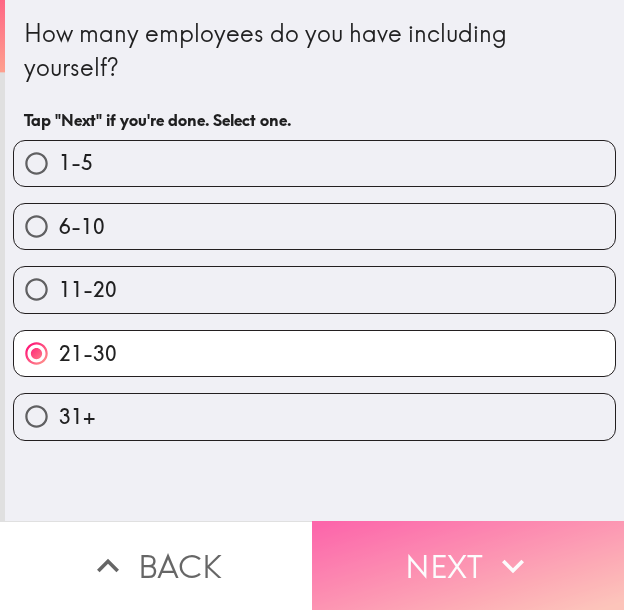 click on "Next" at bounding box center (468, 565) 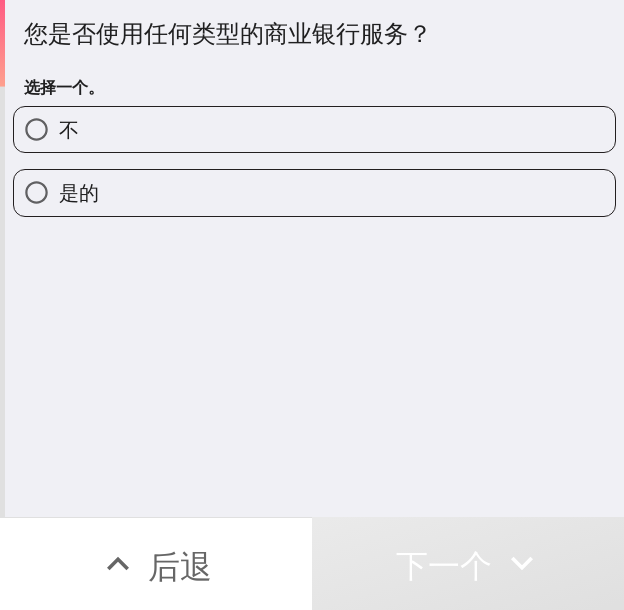 click on "是的" at bounding box center [314, 192] 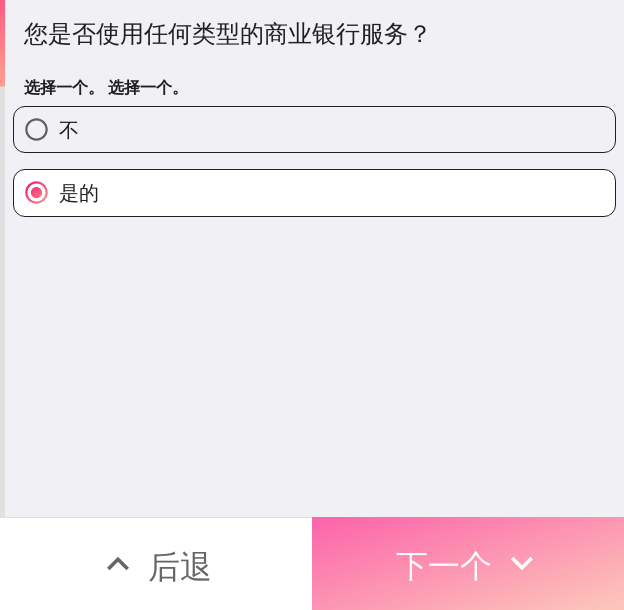 click 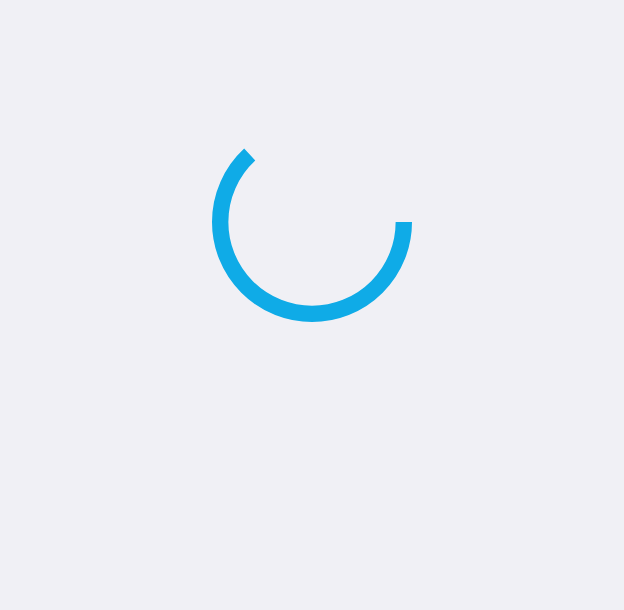 scroll, scrollTop: 0, scrollLeft: 0, axis: both 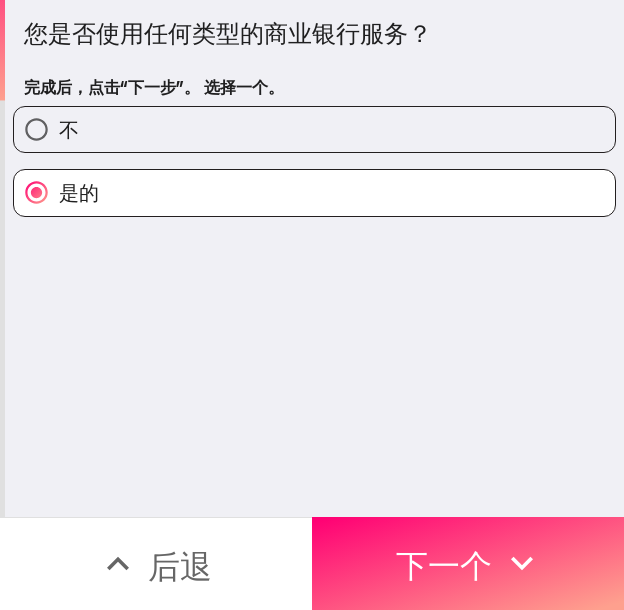 drag, startPoint x: 479, startPoint y: 541, endPoint x: 619, endPoint y: 544, distance: 140.03214 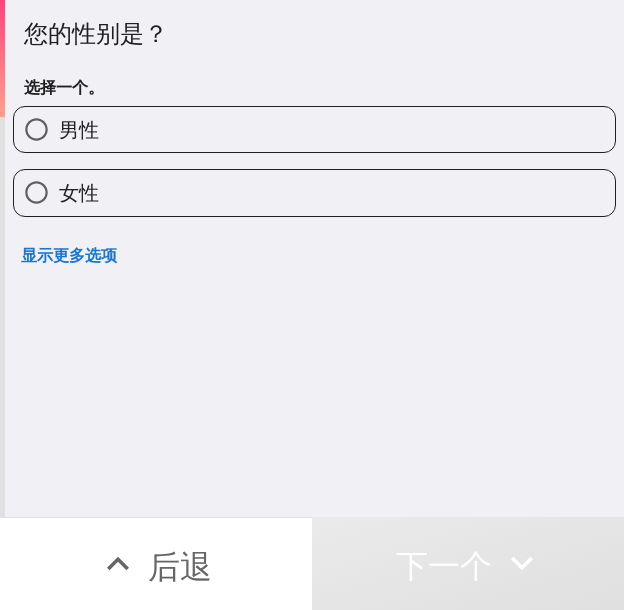 drag, startPoint x: 169, startPoint y: 194, endPoint x: 251, endPoint y: 197, distance: 82.05486 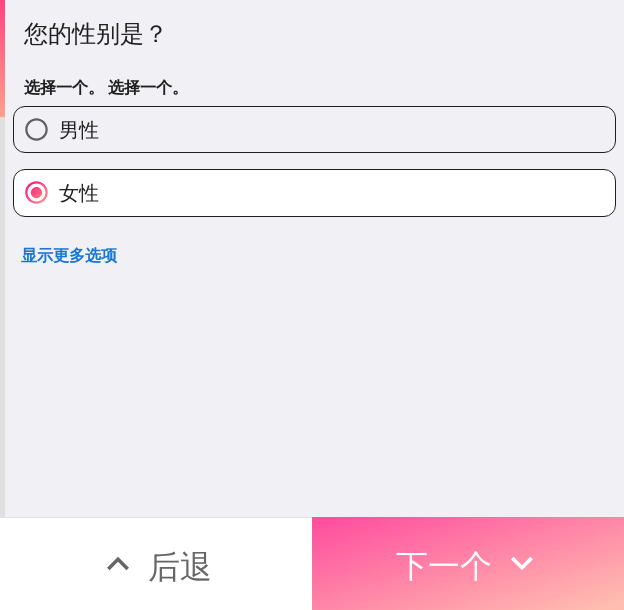 drag, startPoint x: 436, startPoint y: 544, endPoint x: 621, endPoint y: 550, distance: 185.09727 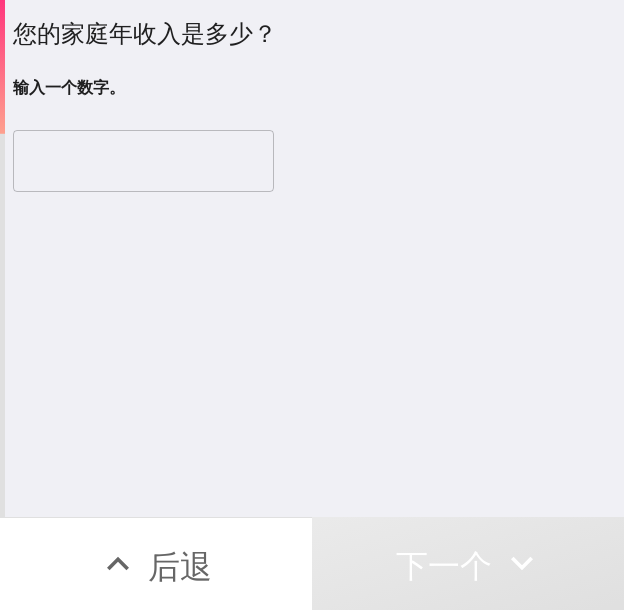 click at bounding box center [143, 161] 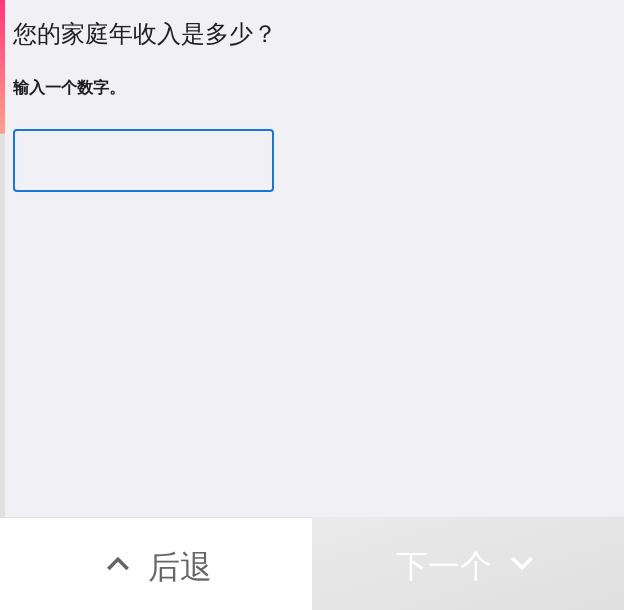 paste on "300000" 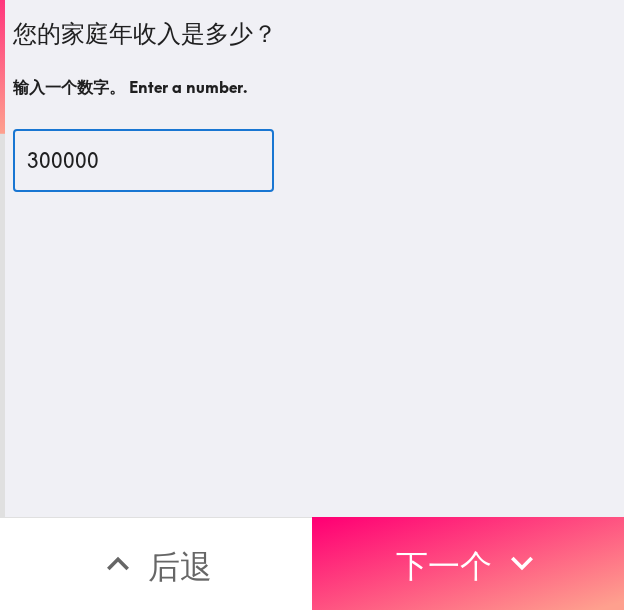 type on "300000" 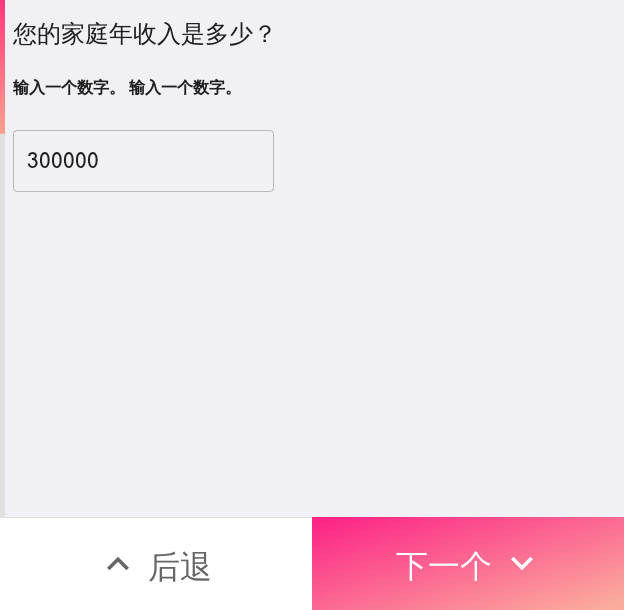 drag, startPoint x: 500, startPoint y: 559, endPoint x: 582, endPoint y: 542, distance: 83.74366 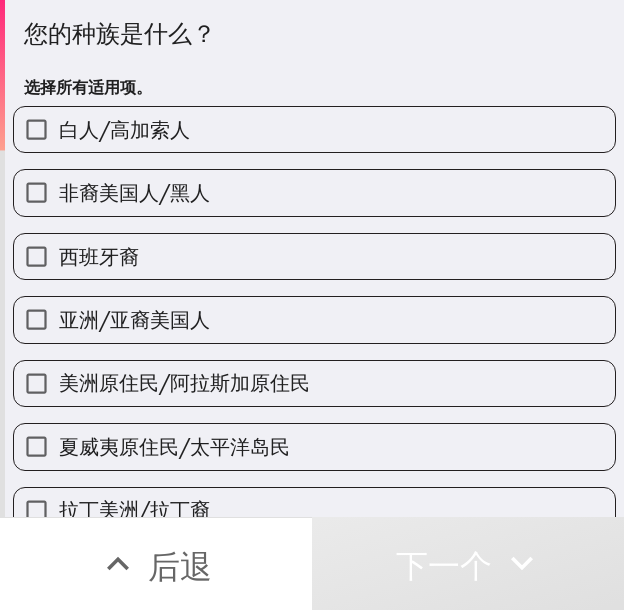 drag, startPoint x: 281, startPoint y: 130, endPoint x: 303, endPoint y: 145, distance: 26.627054 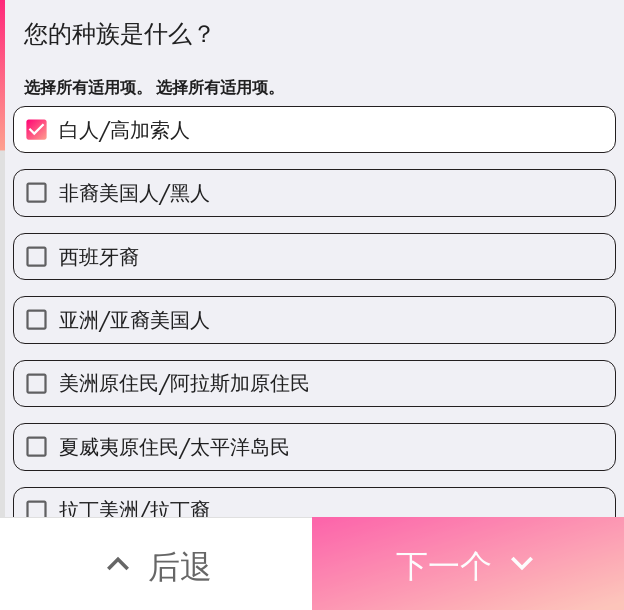 click 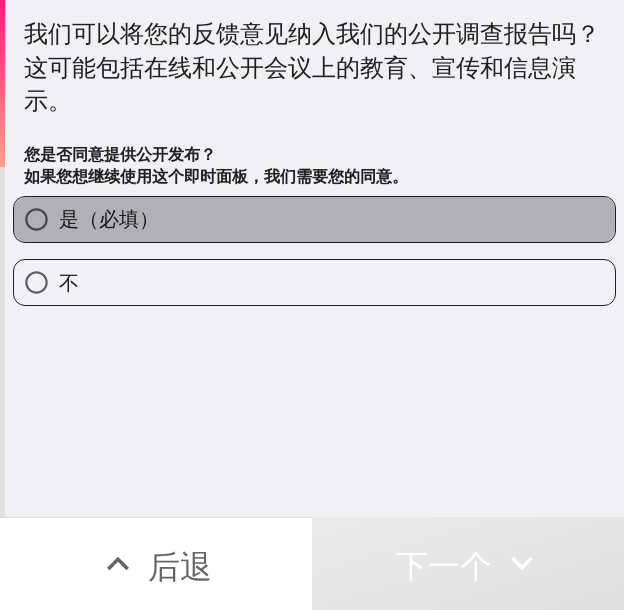 click on "是（必填）" at bounding box center (314, 219) 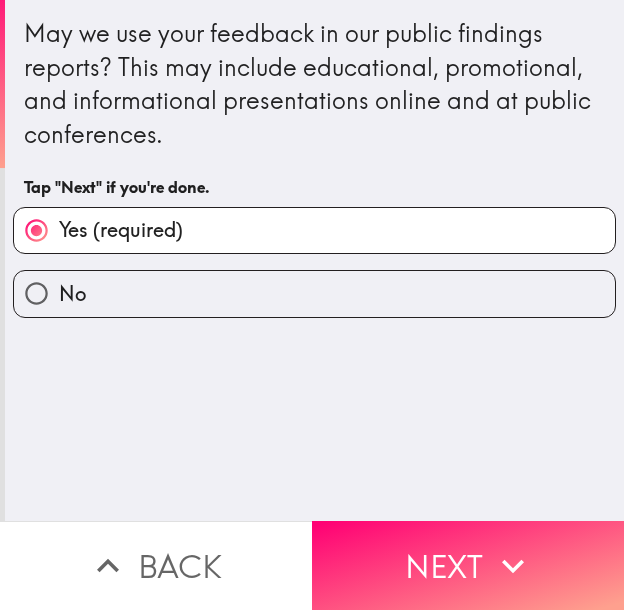 scroll, scrollTop: 0, scrollLeft: 0, axis: both 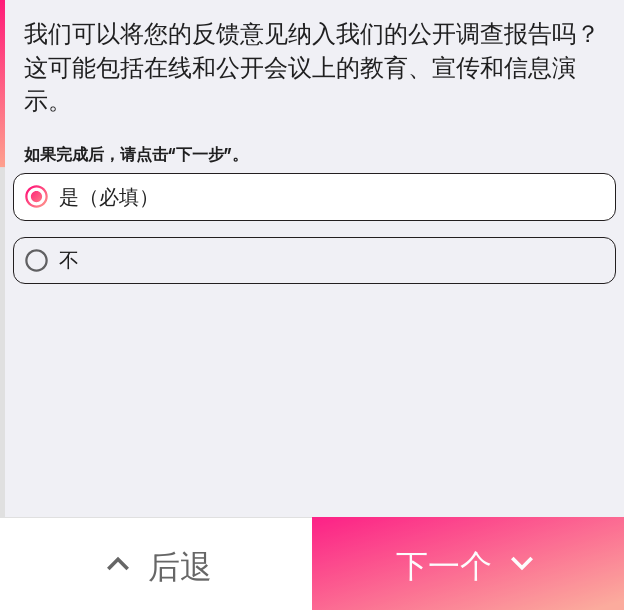 click on "下一个" at bounding box center [444, 566] 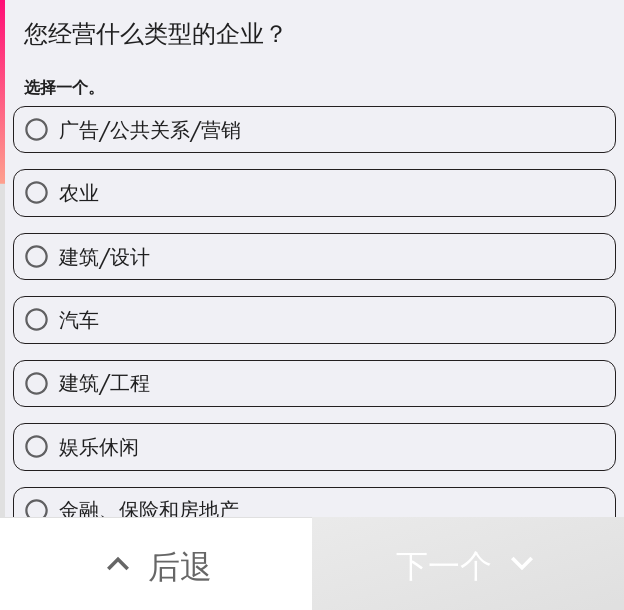 type 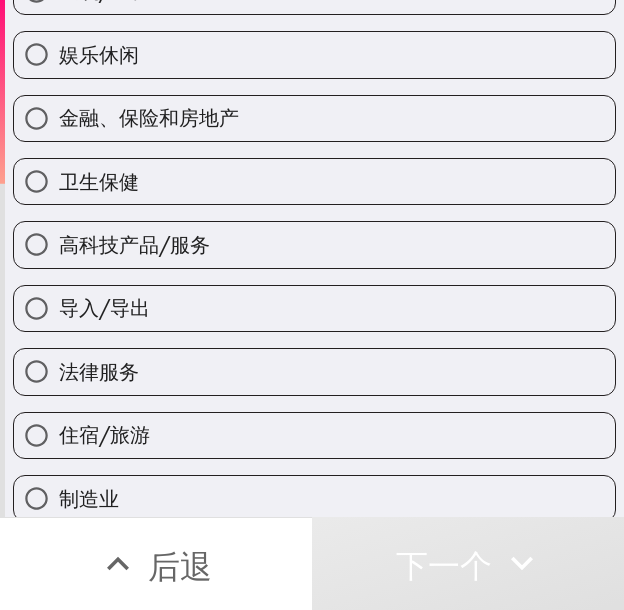 scroll, scrollTop: 400, scrollLeft: 0, axis: vertical 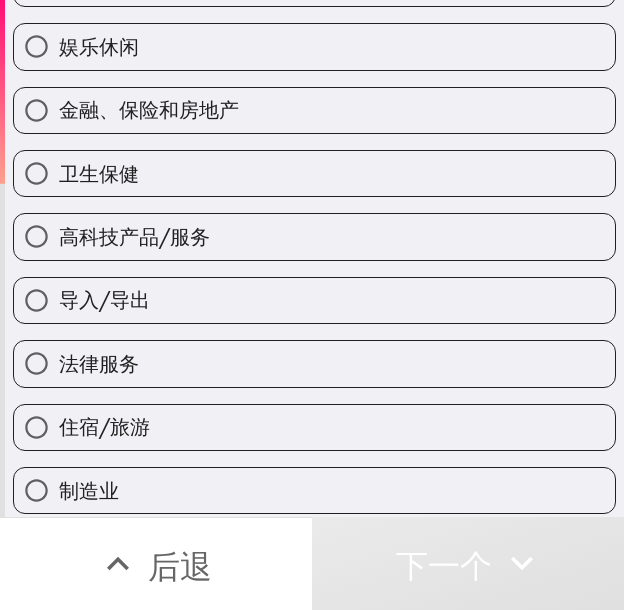drag, startPoint x: 342, startPoint y: 236, endPoint x: 341, endPoint y: 328, distance: 92.00543 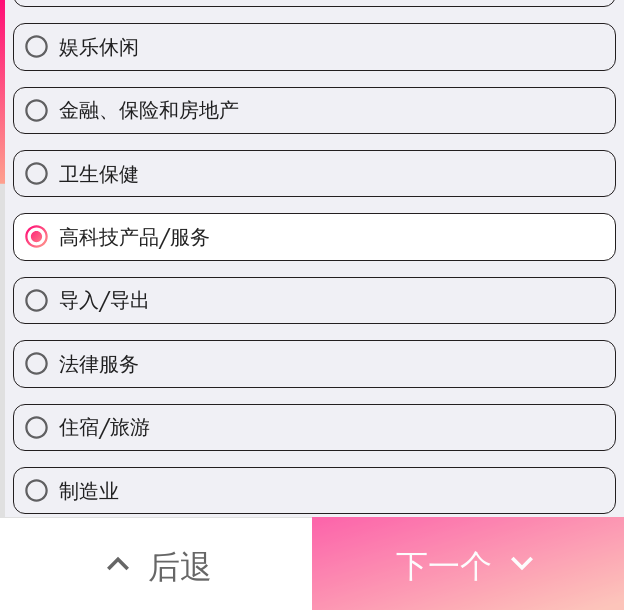 click on "下一个" at bounding box center (444, 566) 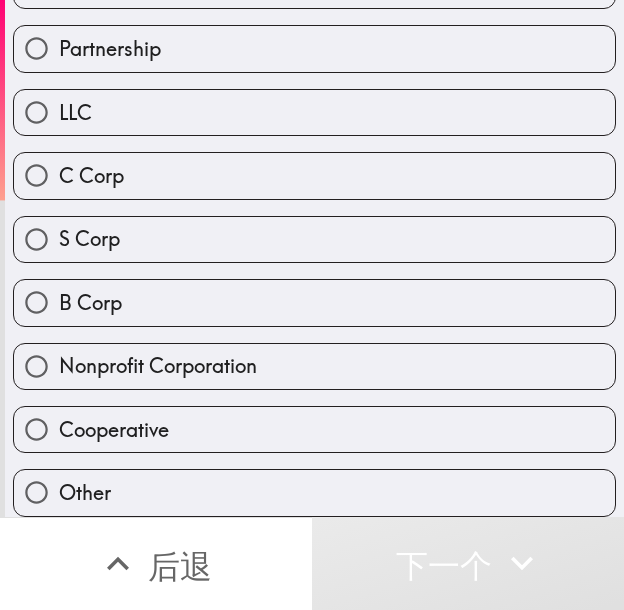 scroll, scrollTop: 57, scrollLeft: 0, axis: vertical 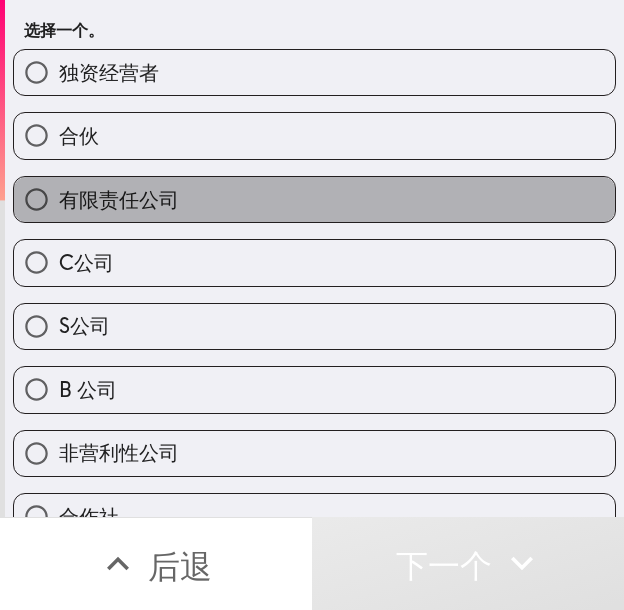 click on "有限责任公司" at bounding box center (314, 199) 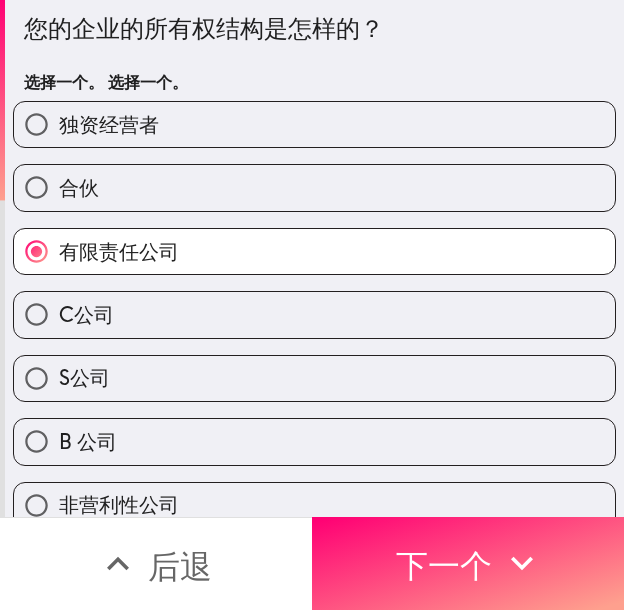 scroll, scrollTop: 0, scrollLeft: 0, axis: both 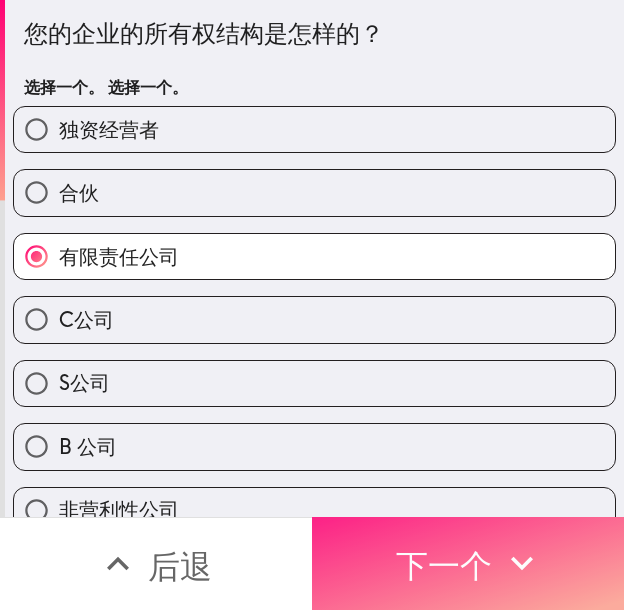 click 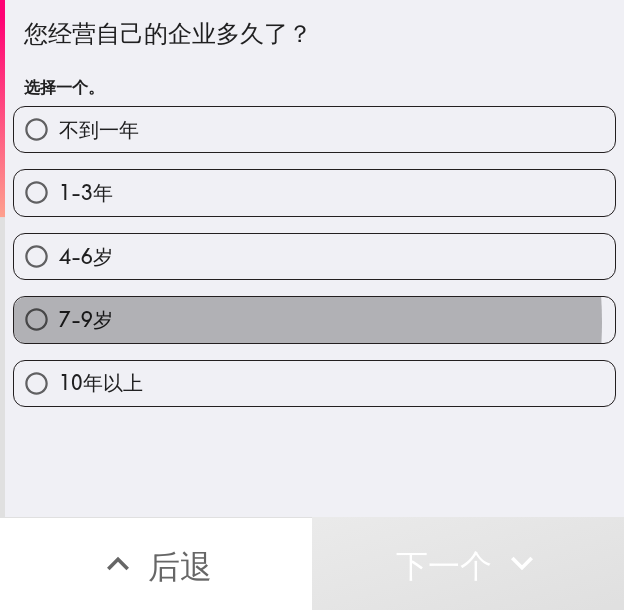 click on "7-9岁" at bounding box center [314, 319] 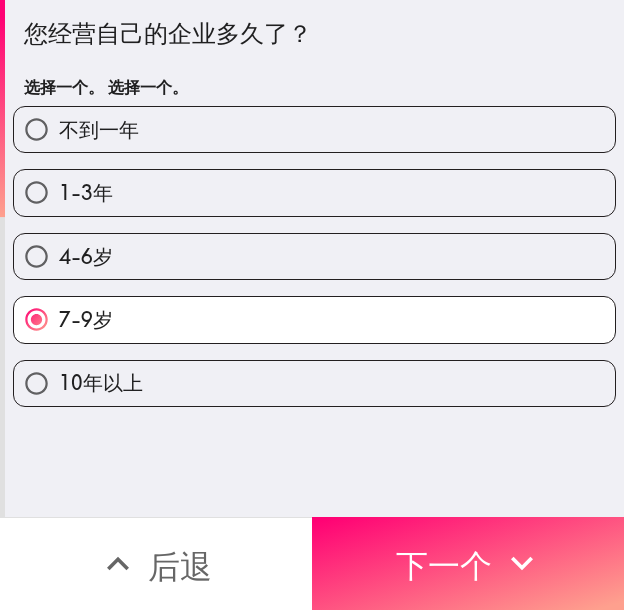 drag, startPoint x: 287, startPoint y: 359, endPoint x: 371, endPoint y: 377, distance: 85.90693 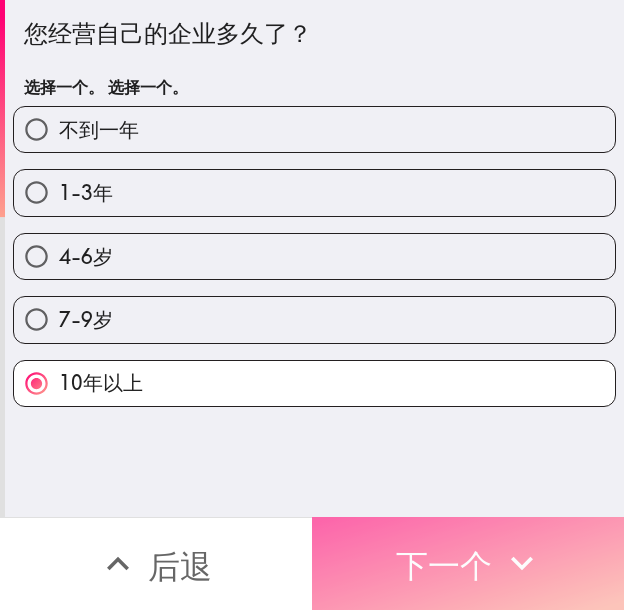click 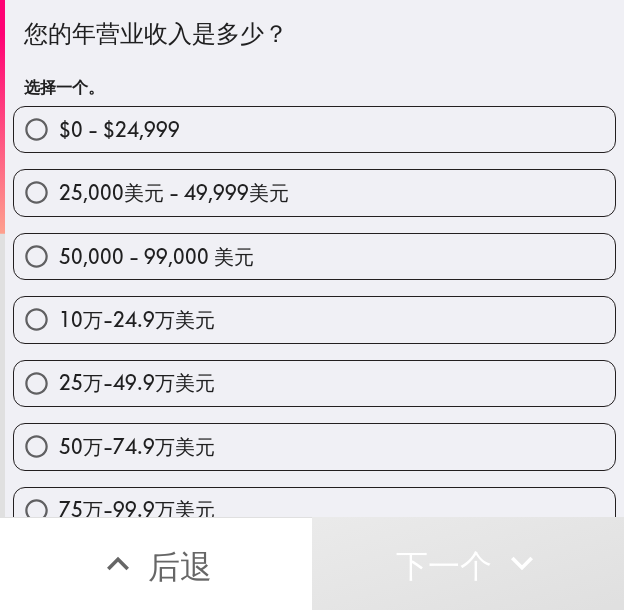 click on "50万-74.9万美元" at bounding box center (314, 446) 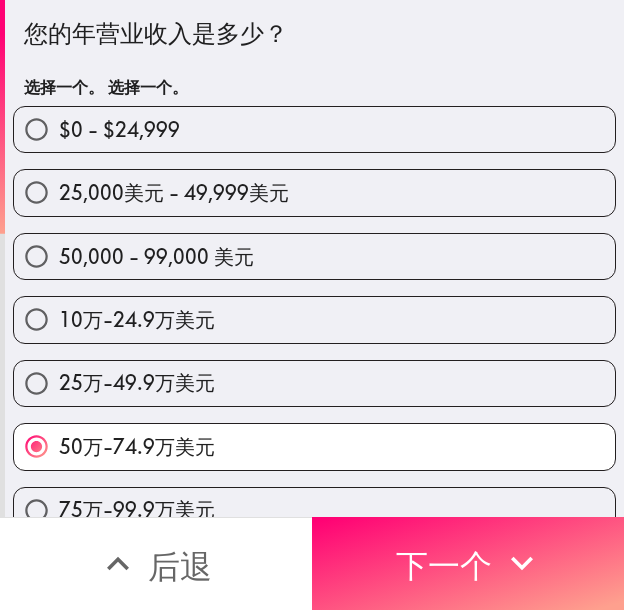 drag, startPoint x: 522, startPoint y: 551, endPoint x: 623, endPoint y: 560, distance: 101.4002 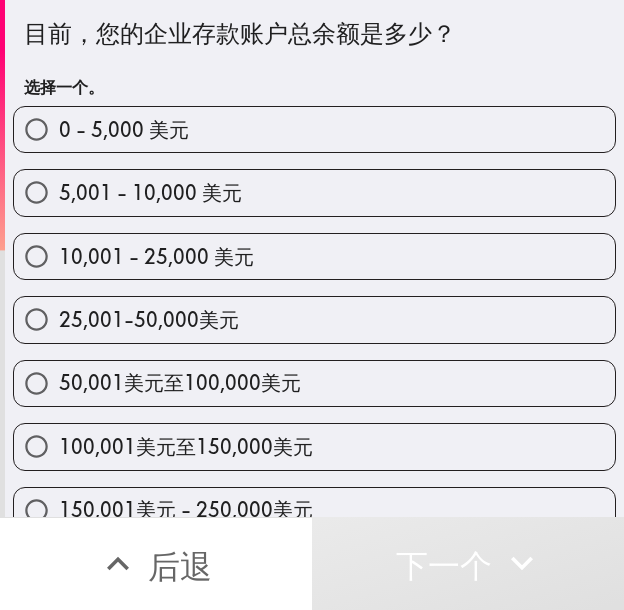 scroll, scrollTop: 200, scrollLeft: 0, axis: vertical 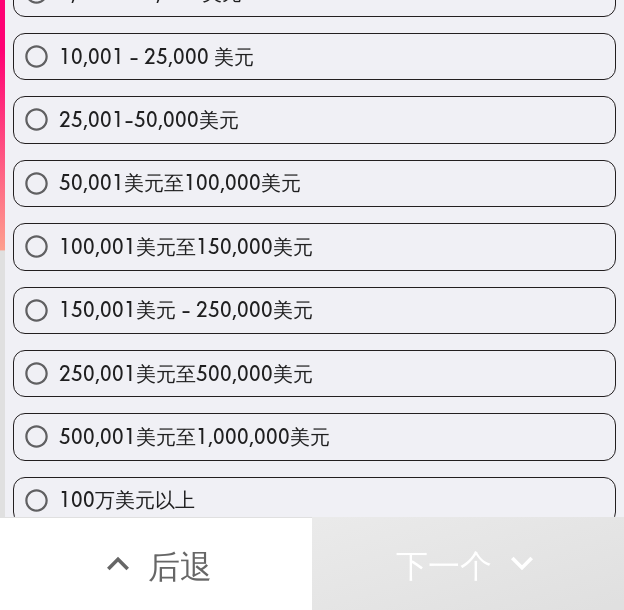drag, startPoint x: 297, startPoint y: 299, endPoint x: 377, endPoint y: 298, distance: 80.00625 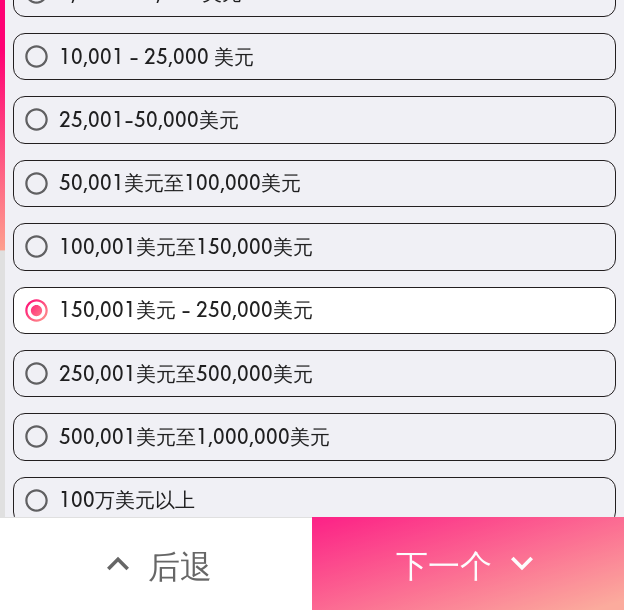click on "下一个" at bounding box center (468, 563) 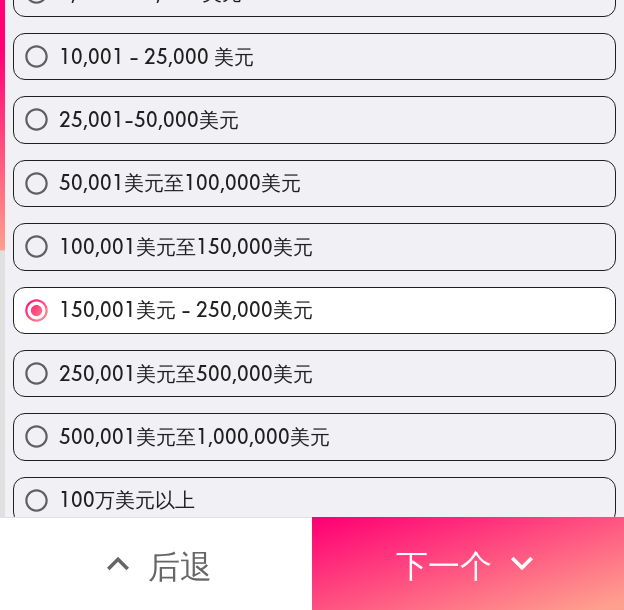 scroll, scrollTop: 0, scrollLeft: 0, axis: both 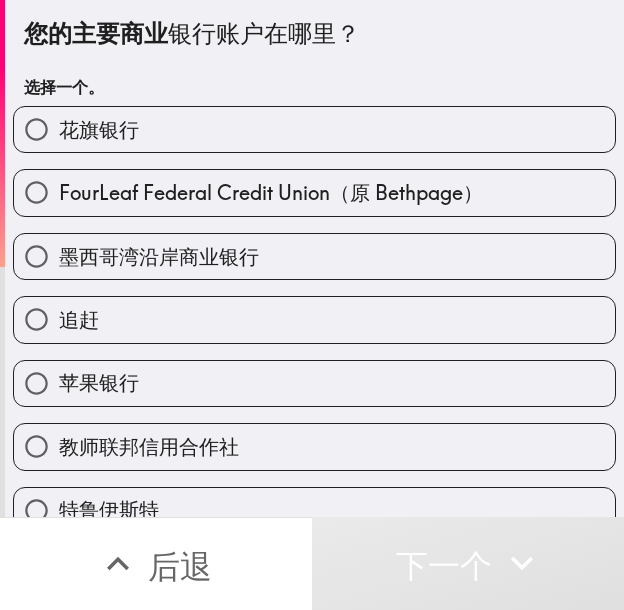 drag, startPoint x: 282, startPoint y: 135, endPoint x: 340, endPoint y: 243, distance: 122.588745 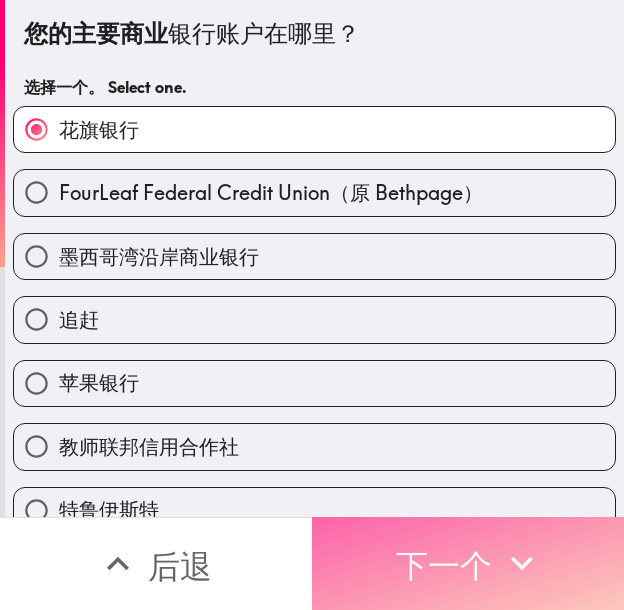 click on "下一个" at bounding box center [444, 566] 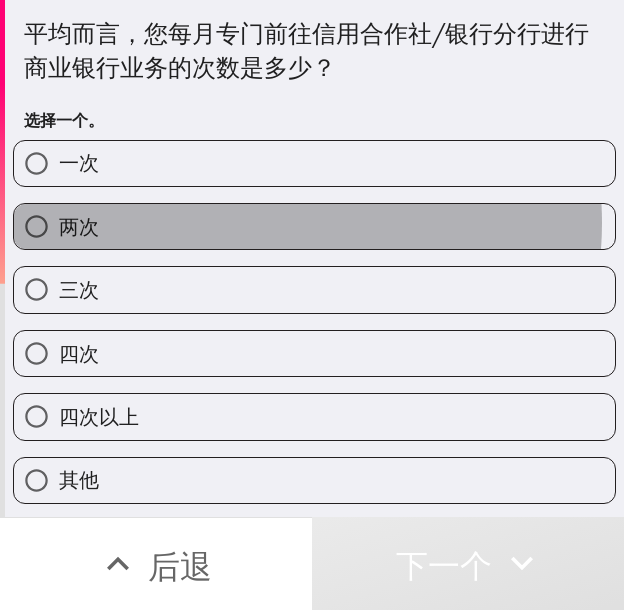 drag, startPoint x: 245, startPoint y: 223, endPoint x: 504, endPoint y: 223, distance: 259 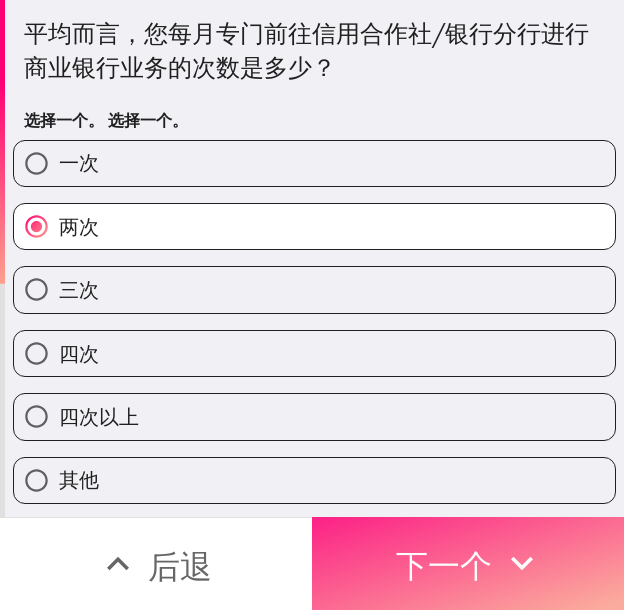 click on "下一个" at bounding box center [468, 563] 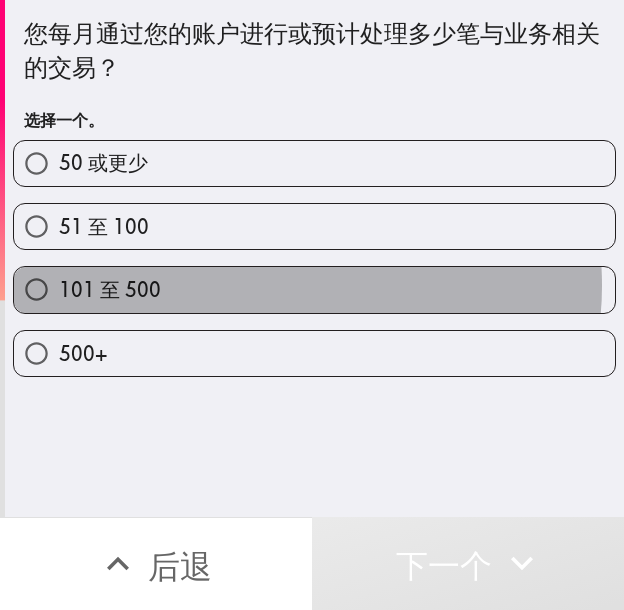 drag, startPoint x: 287, startPoint y: 285, endPoint x: 618, endPoint y: 304, distance: 331.54486 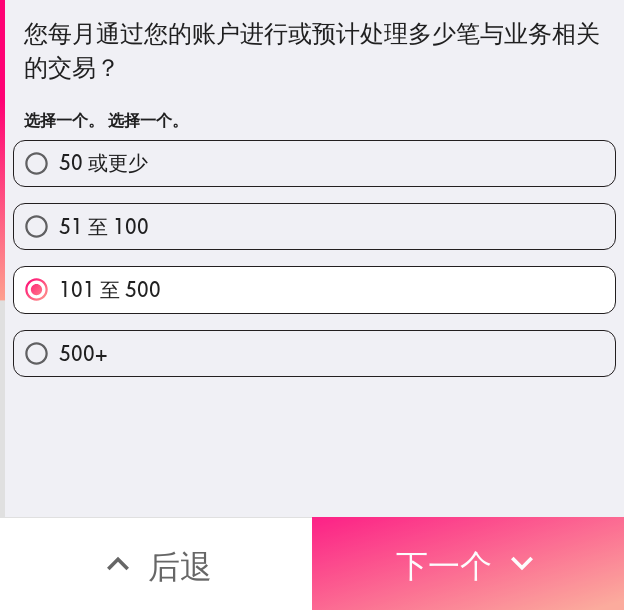 click 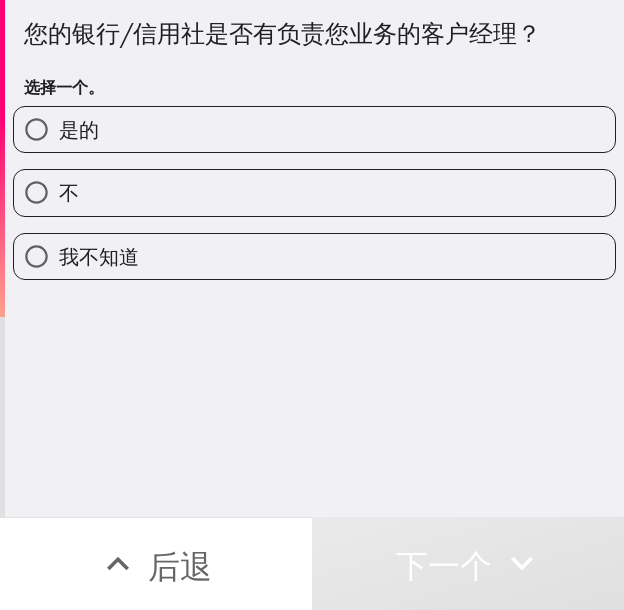 drag, startPoint x: 305, startPoint y: 132, endPoint x: 622, endPoint y: 129, distance: 317.0142 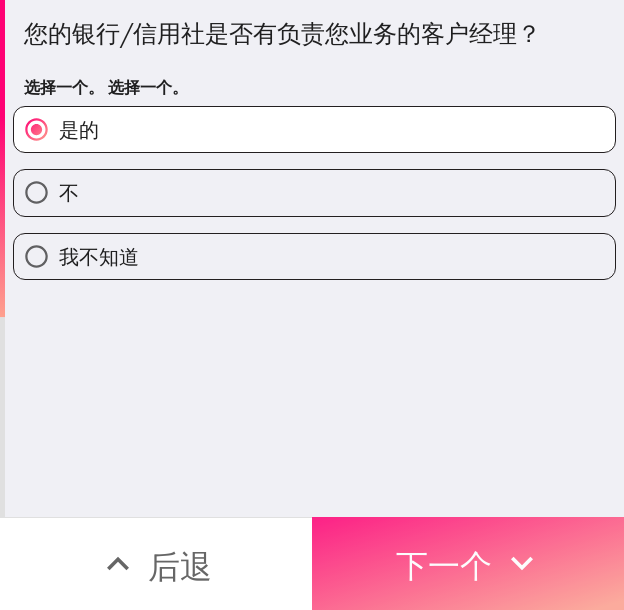 drag, startPoint x: 539, startPoint y: 538, endPoint x: 576, endPoint y: 540, distance: 37.054016 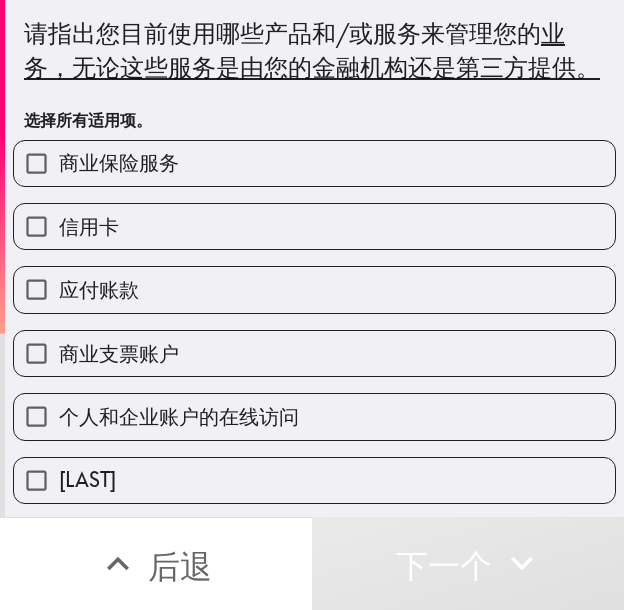 click on "商业保险服务" at bounding box center [314, 163] 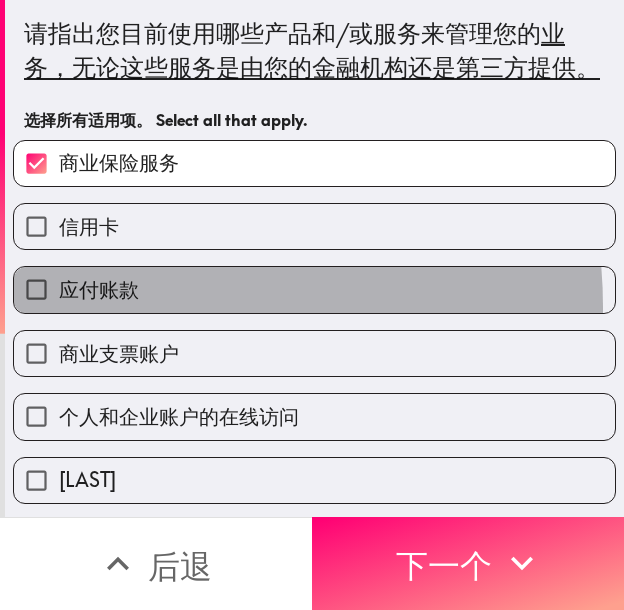 click on "应付账款" at bounding box center (314, 289) 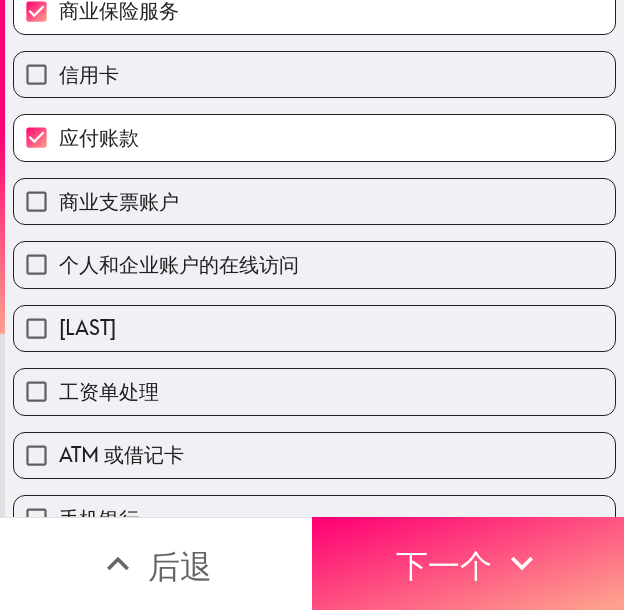scroll, scrollTop: 200, scrollLeft: 0, axis: vertical 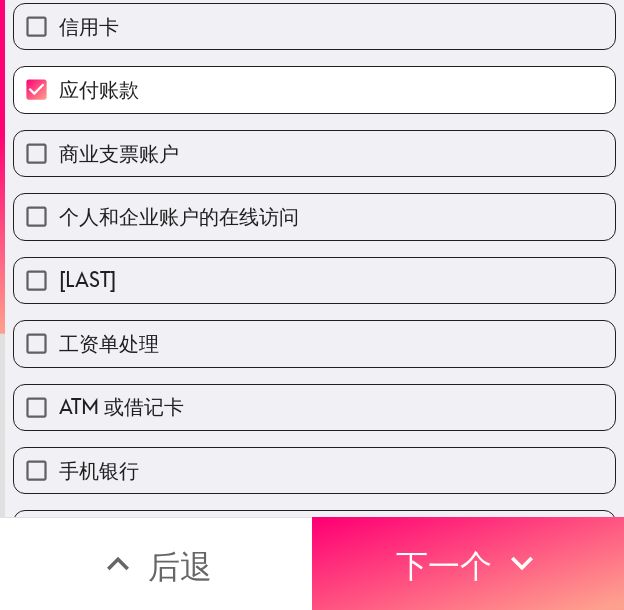 click on "[LAST]" at bounding box center [306, 272] 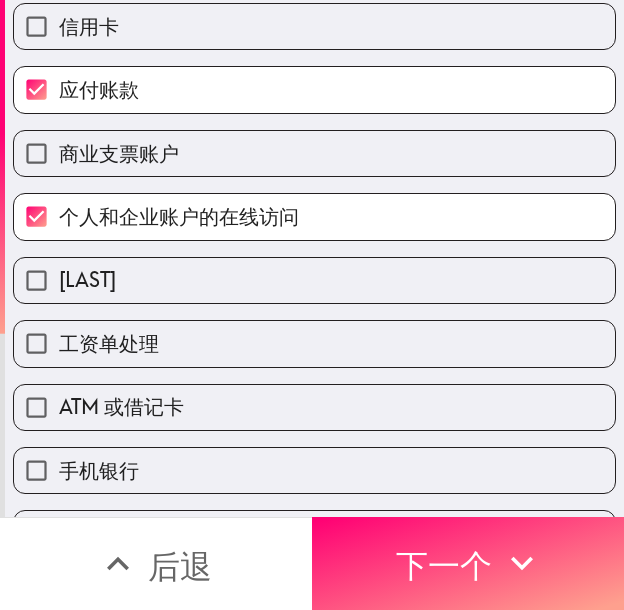 click on "ATM 或借记卡" at bounding box center (306, 399) 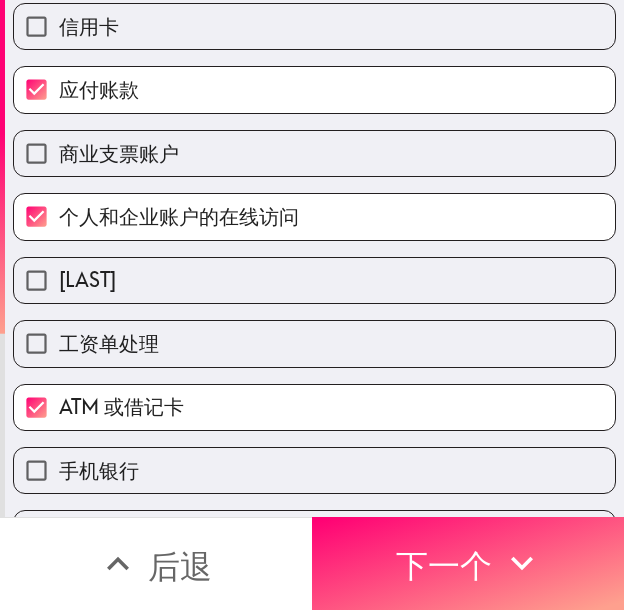 click on "工资单处理" at bounding box center (314, 343) 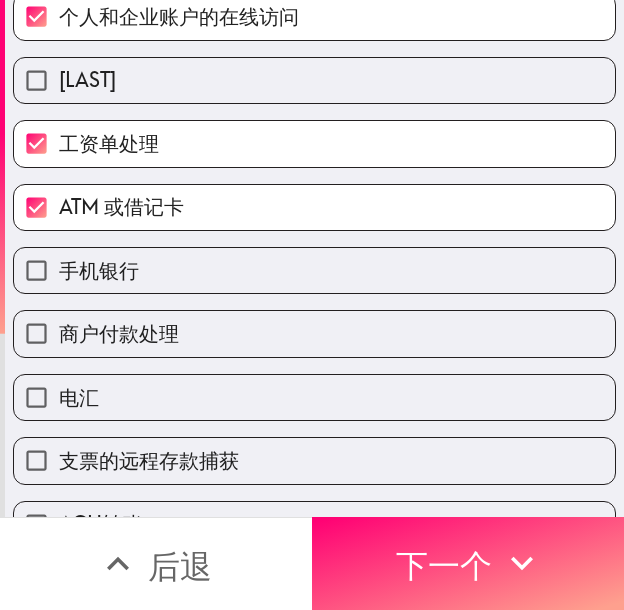 click on "手机银行" at bounding box center (314, 270) 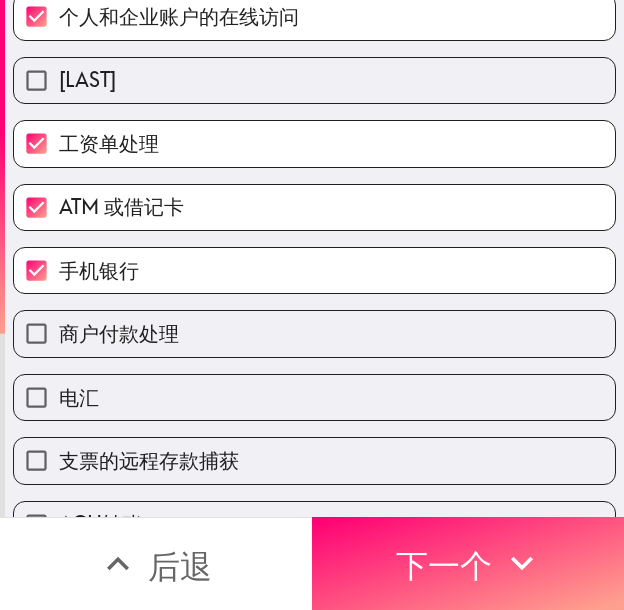 click on "商户付款处理" at bounding box center [314, 333] 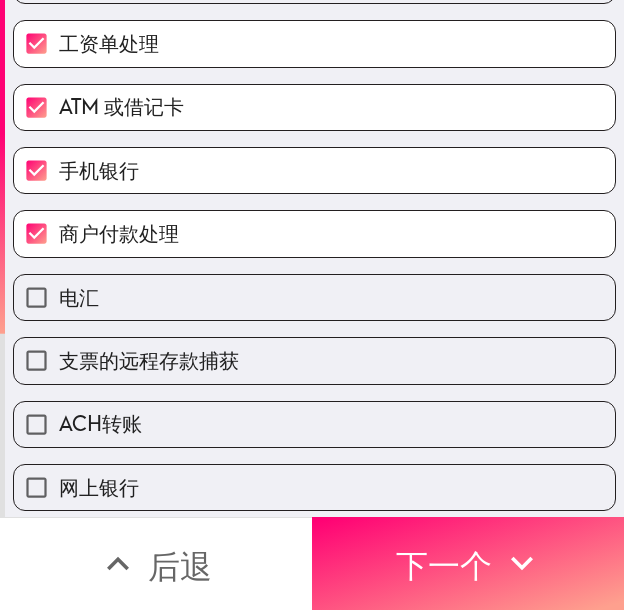 click on "电汇" at bounding box center [314, 297] 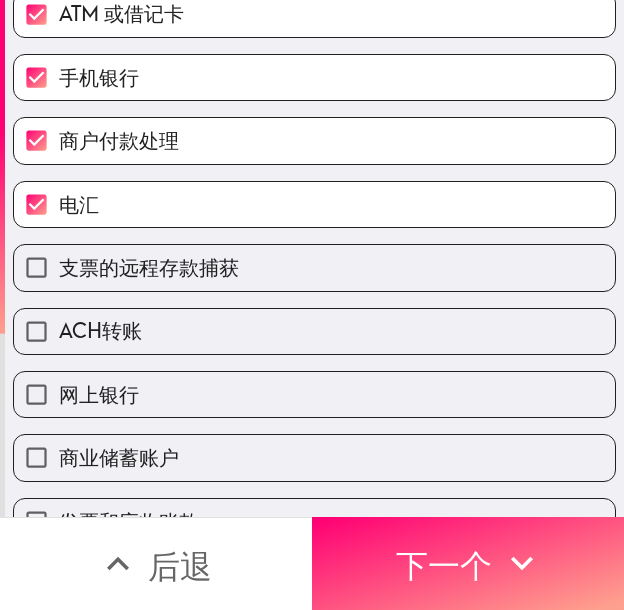 scroll, scrollTop: 600, scrollLeft: 0, axis: vertical 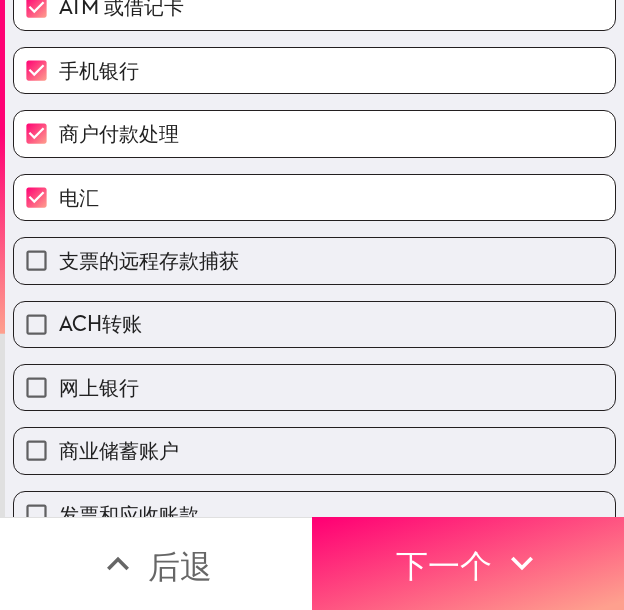 click on "ACH转账" at bounding box center [314, 324] 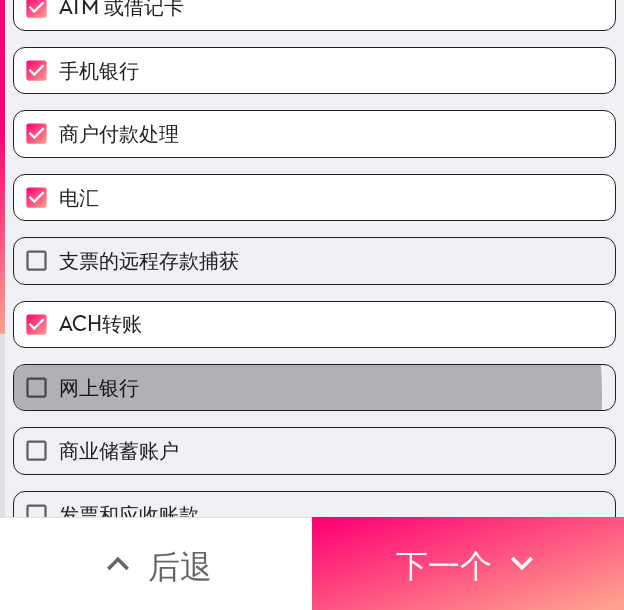 click on "网上银行" at bounding box center [314, 387] 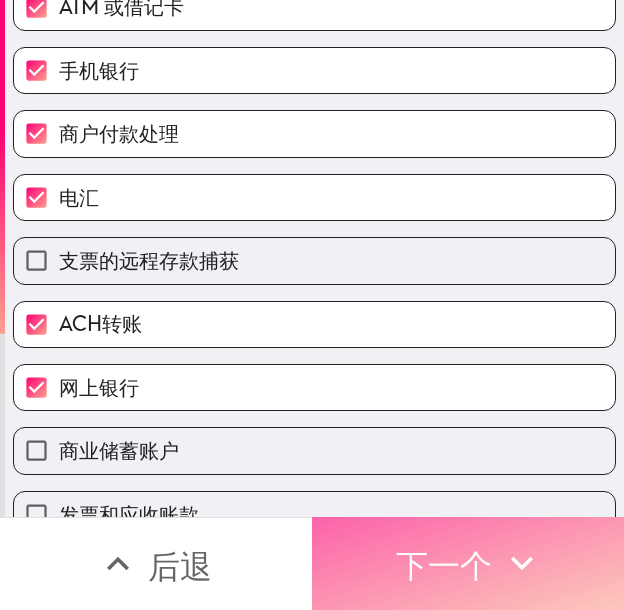 click on "下一个" at bounding box center [444, 563] 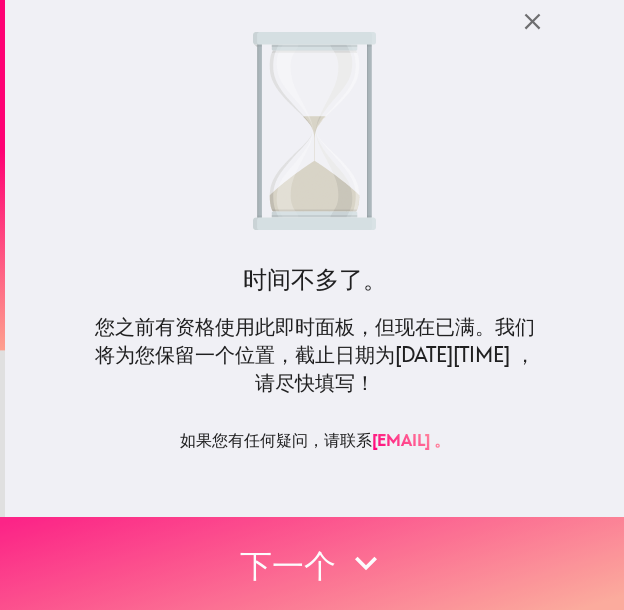scroll, scrollTop: 0, scrollLeft: 0, axis: both 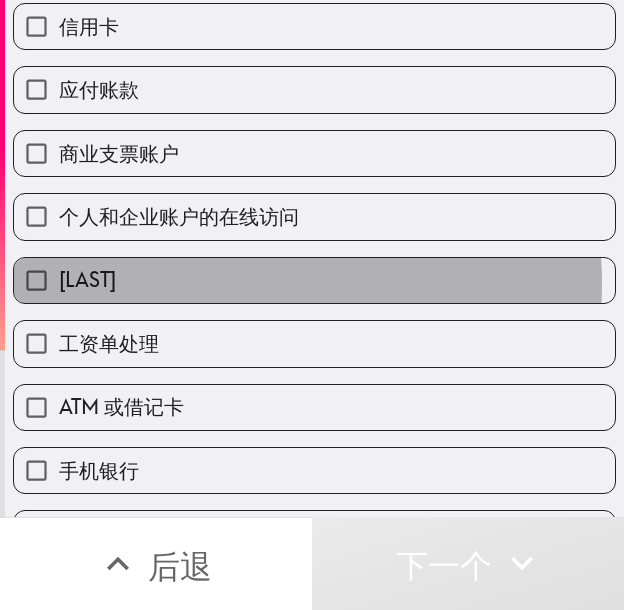 click on "[LAST]" at bounding box center [314, 280] 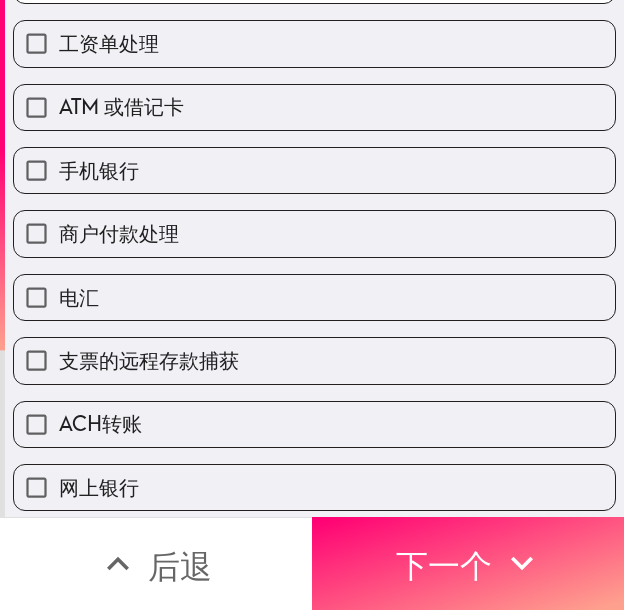 click on "电汇" at bounding box center (314, 297) 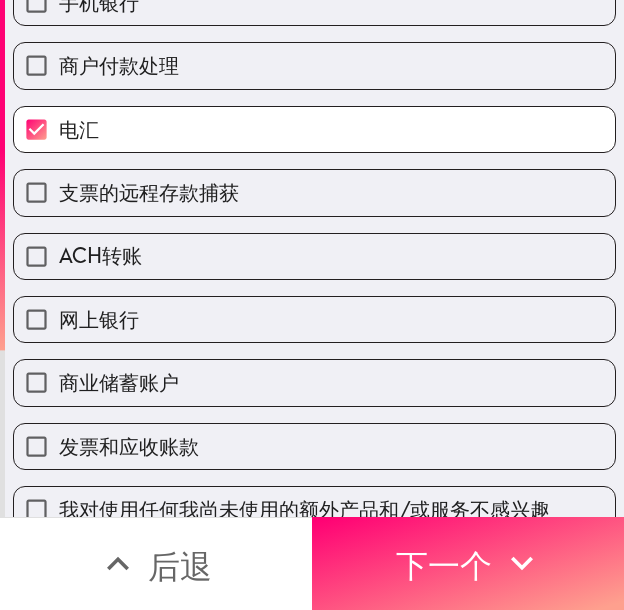 scroll, scrollTop: 700, scrollLeft: 0, axis: vertical 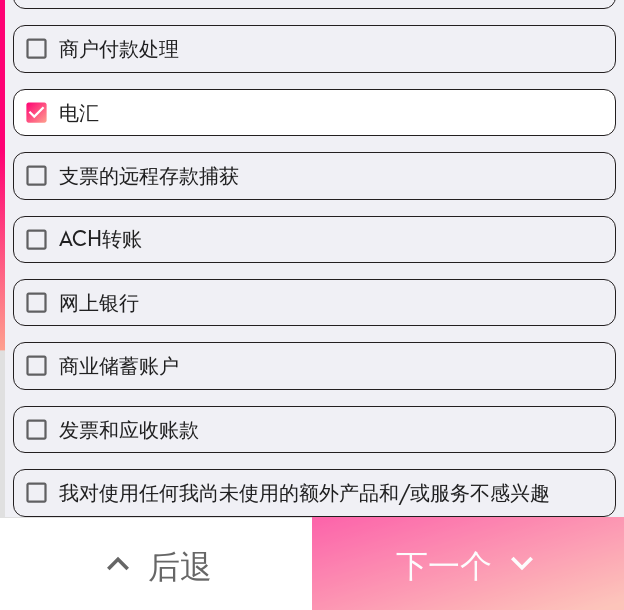 drag, startPoint x: 412, startPoint y: 545, endPoint x: 398, endPoint y: 527, distance: 22.803509 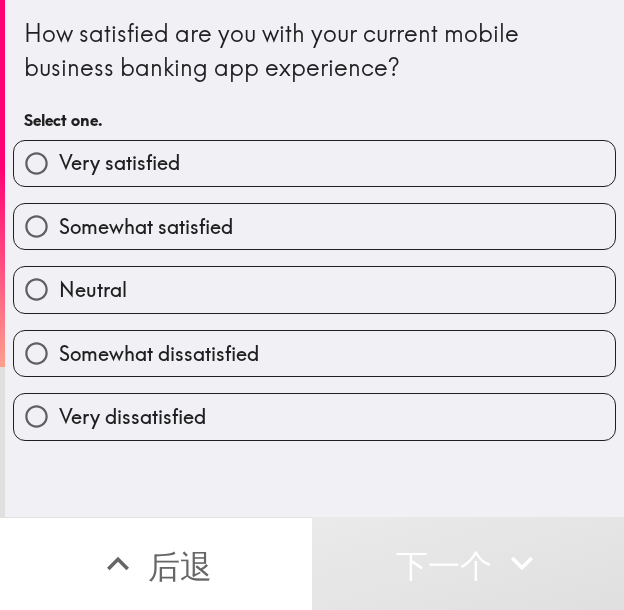 scroll, scrollTop: 0, scrollLeft: 0, axis: both 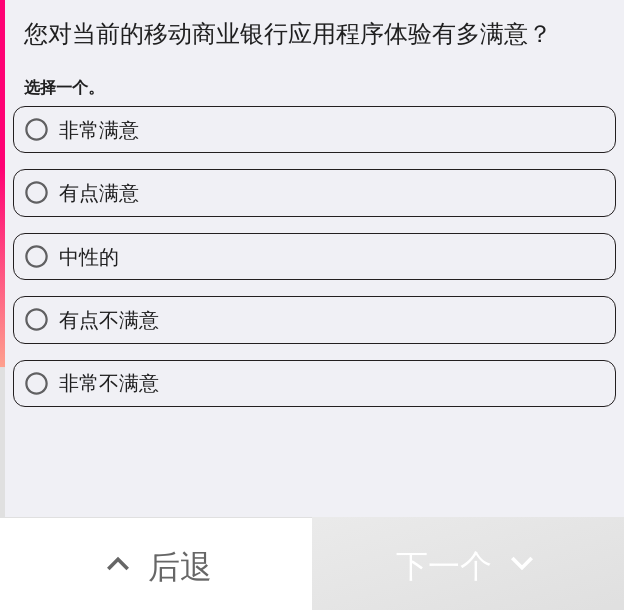 click on "有点满意" at bounding box center (314, 192) 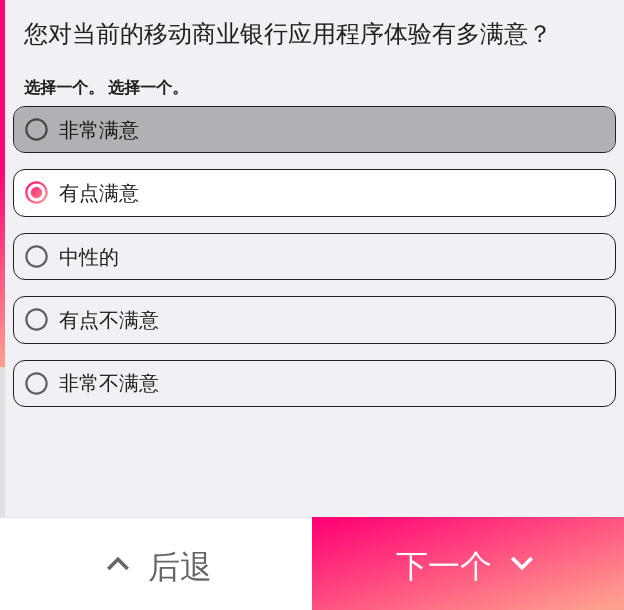 click on "非常满意" at bounding box center [314, 129] 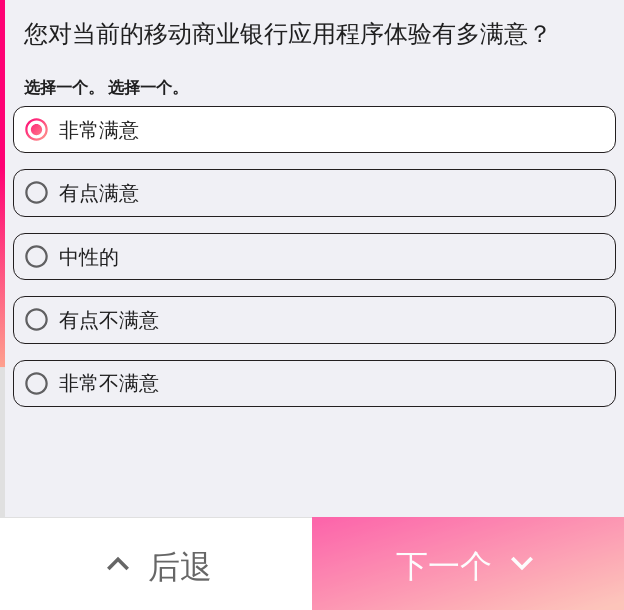 click on "下一个" at bounding box center (444, 566) 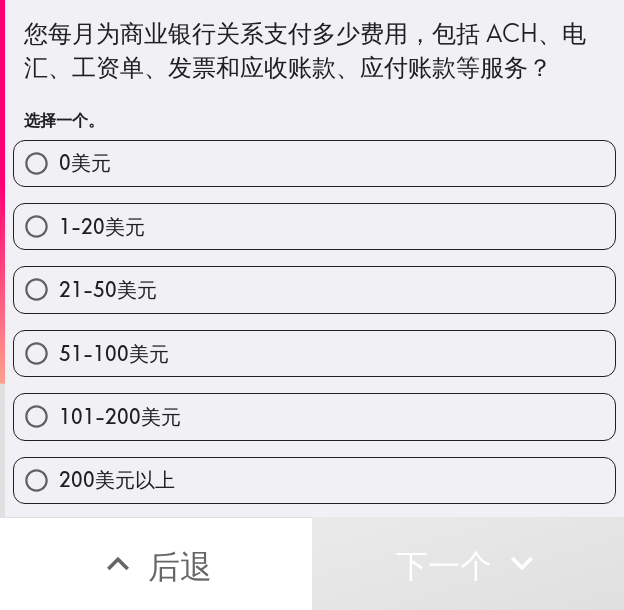 drag, startPoint x: 217, startPoint y: 474, endPoint x: 395, endPoint y: 466, distance: 178.17969 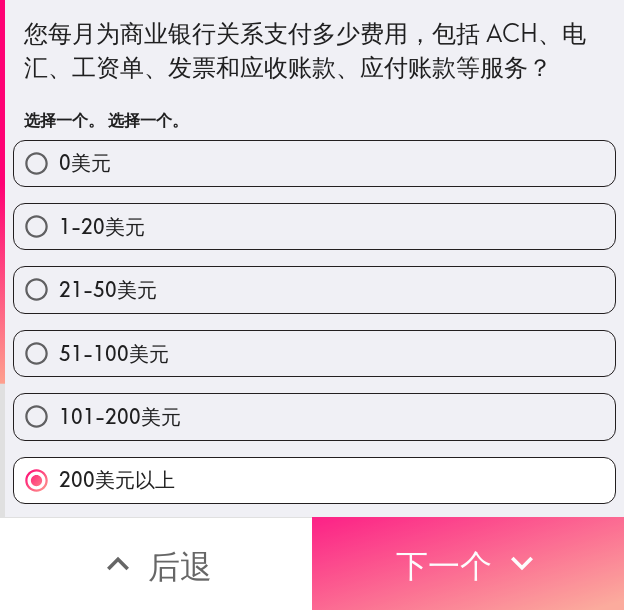 click 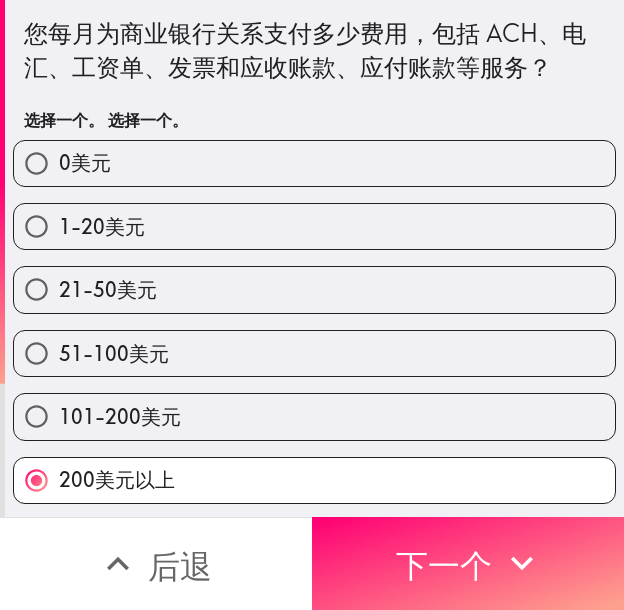 scroll, scrollTop: 0, scrollLeft: 0, axis: both 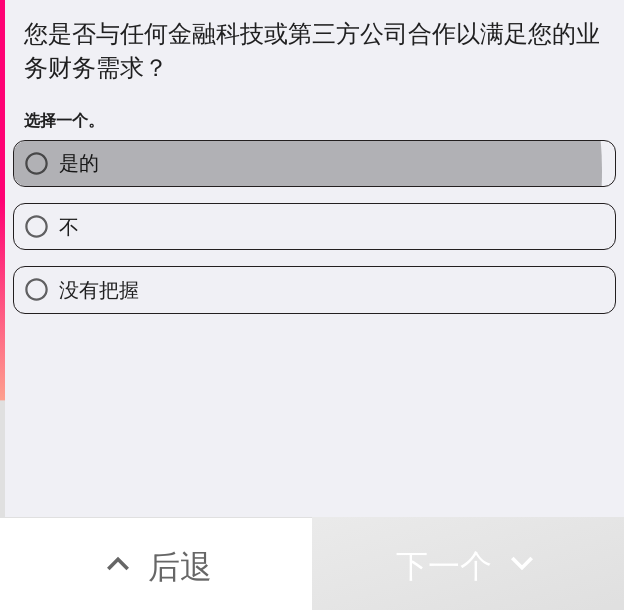 click on "是的" at bounding box center [314, 163] 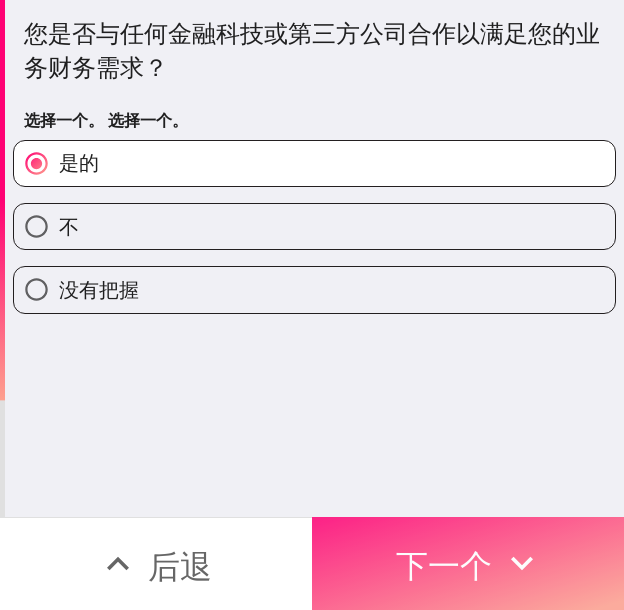 drag, startPoint x: 444, startPoint y: 540, endPoint x: 478, endPoint y: 526, distance: 36.769554 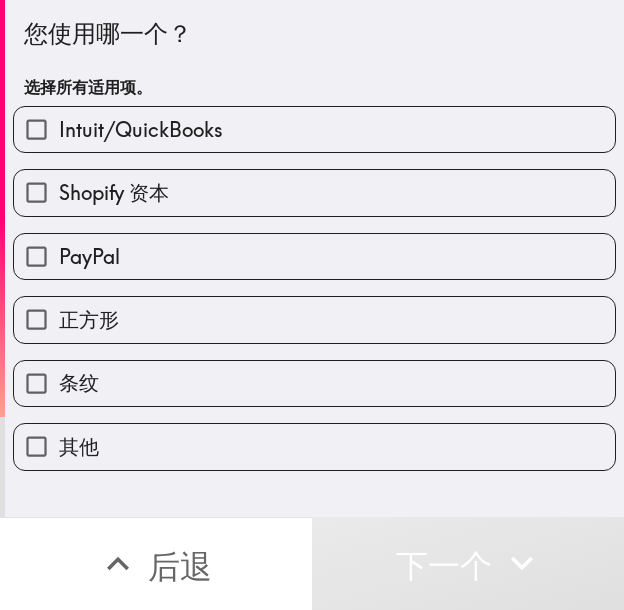 click on "条纹" at bounding box center (314, 383) 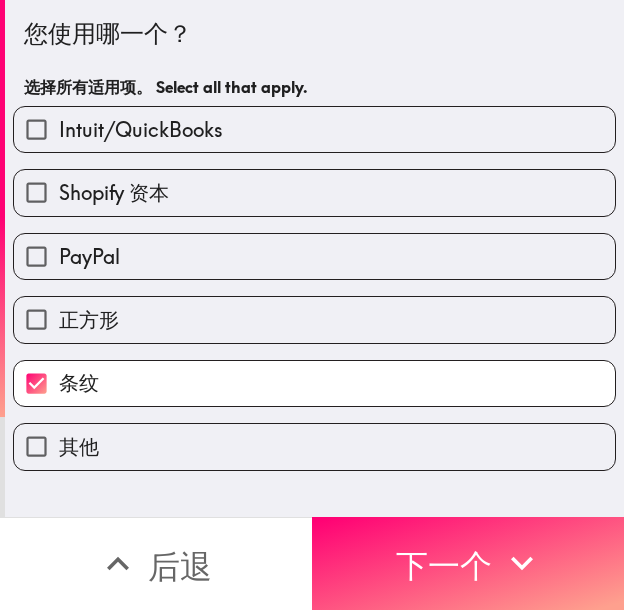 click on "PayPal" at bounding box center [314, 256] 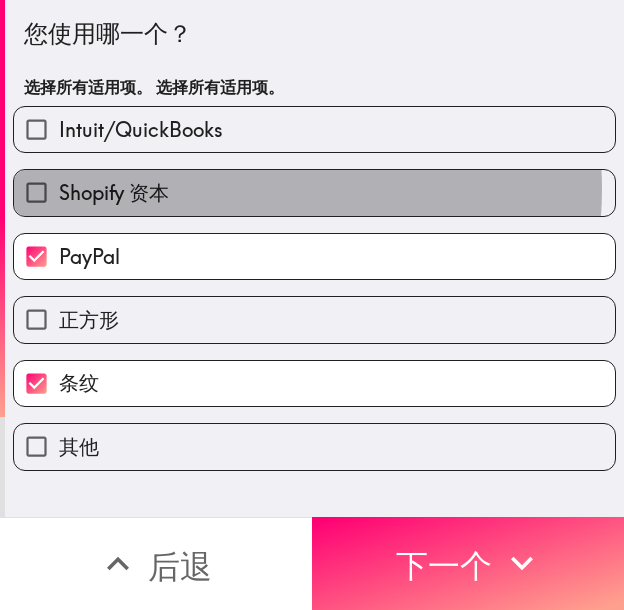 click on "Shopify 资本" at bounding box center (314, 192) 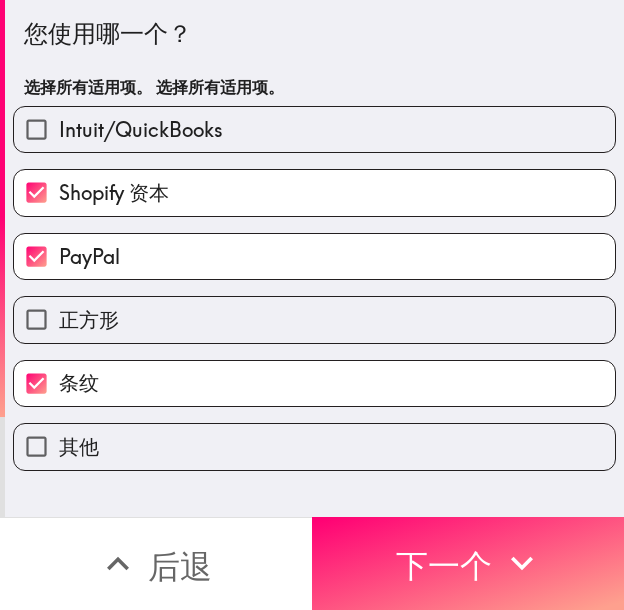 click on "Shopify 资本" at bounding box center (314, 192) 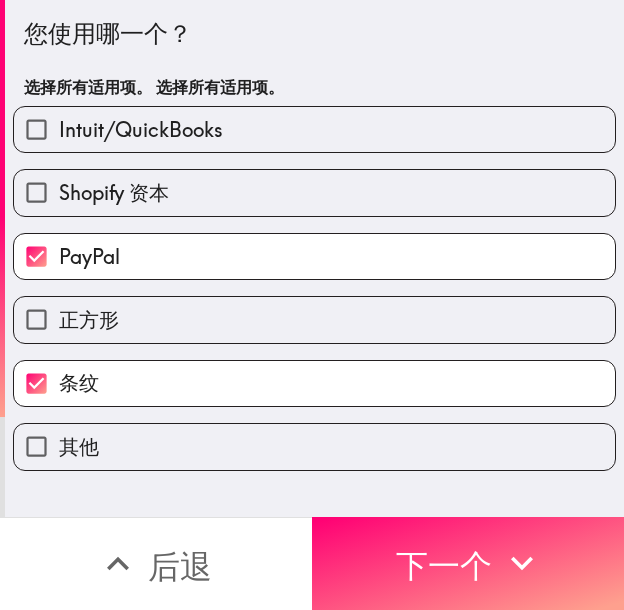click on "Intuit/QuickBooks" at bounding box center [314, 129] 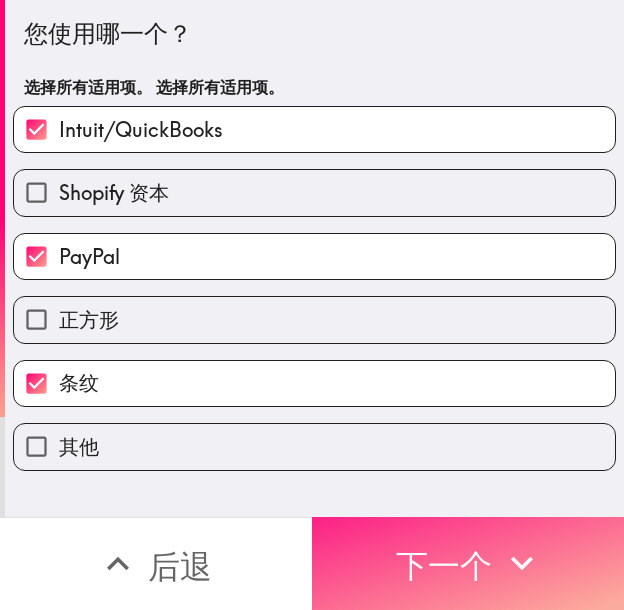 click on "下一个" at bounding box center (444, 563) 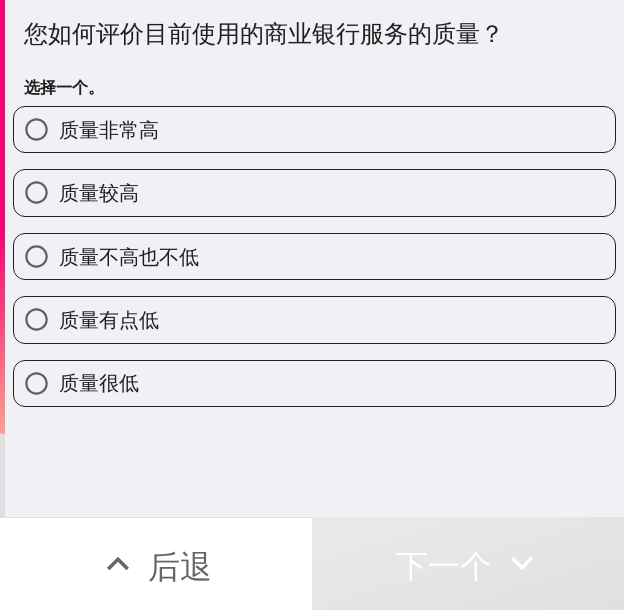 drag, startPoint x: 380, startPoint y: 111, endPoint x: 396, endPoint y: 124, distance: 20.615528 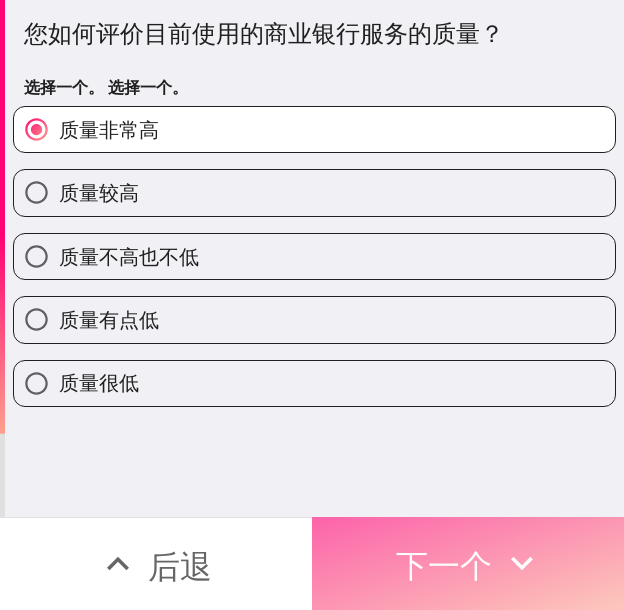 click on "下一个" at bounding box center (444, 563) 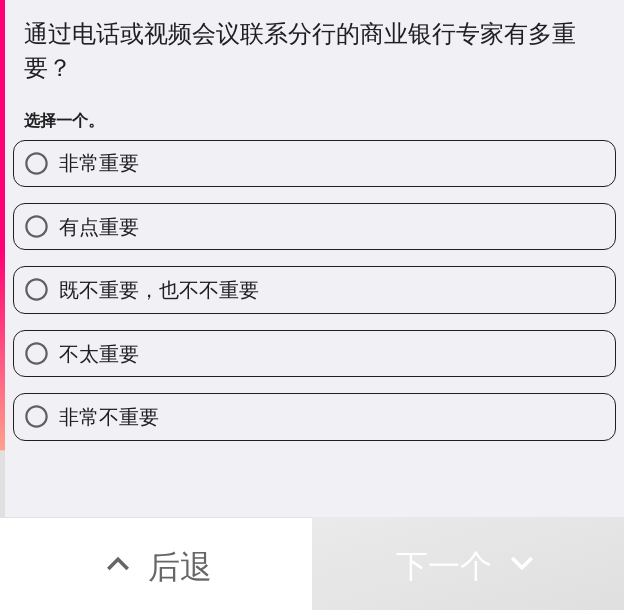 click on "非常重要" at bounding box center [314, 163] 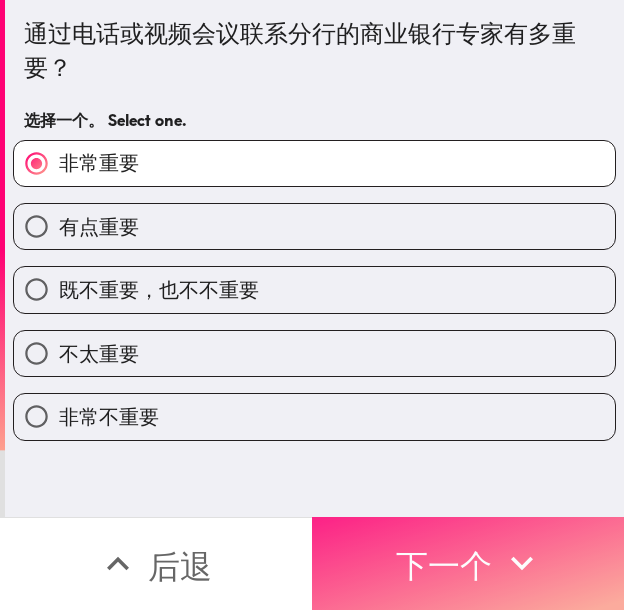 click on "下一个" at bounding box center (444, 566) 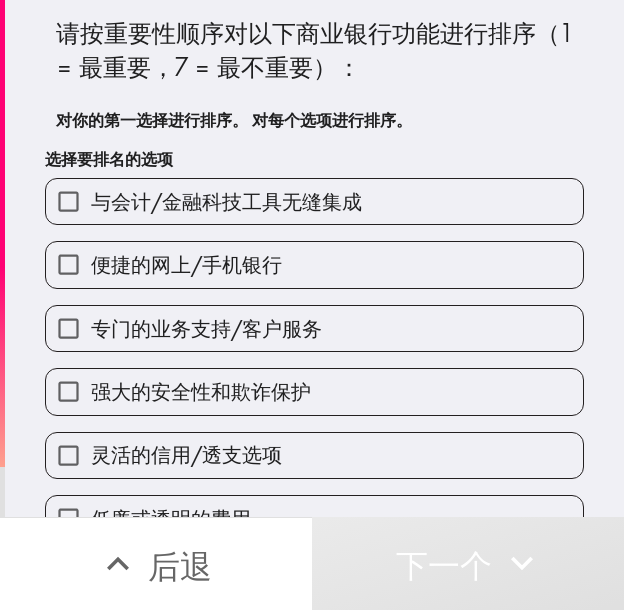 drag, startPoint x: 323, startPoint y: 188, endPoint x: 311, endPoint y: 262, distance: 74.96666 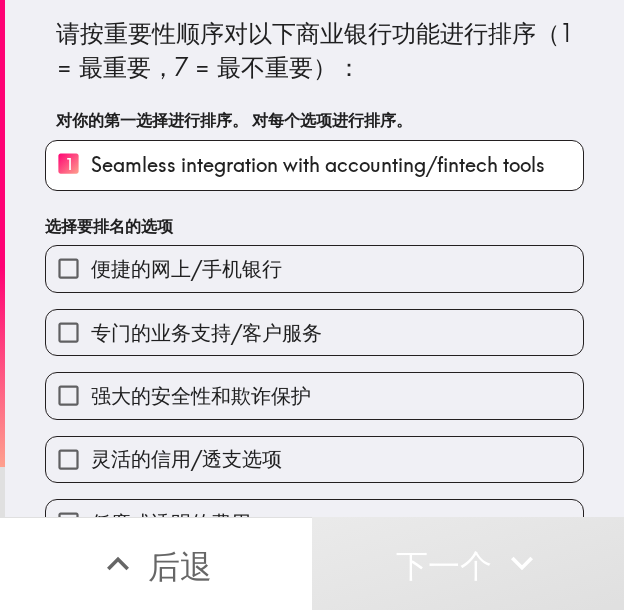 click on "强大的安全性和欺诈保护" at bounding box center [306, 387] 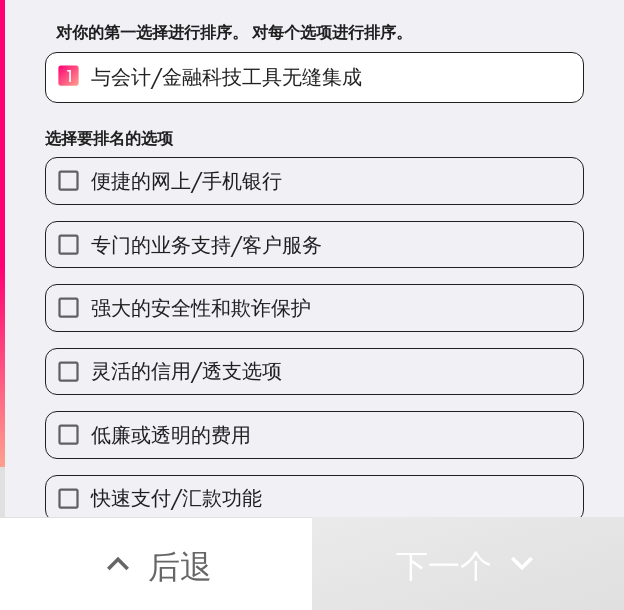 scroll, scrollTop: 108, scrollLeft: 0, axis: vertical 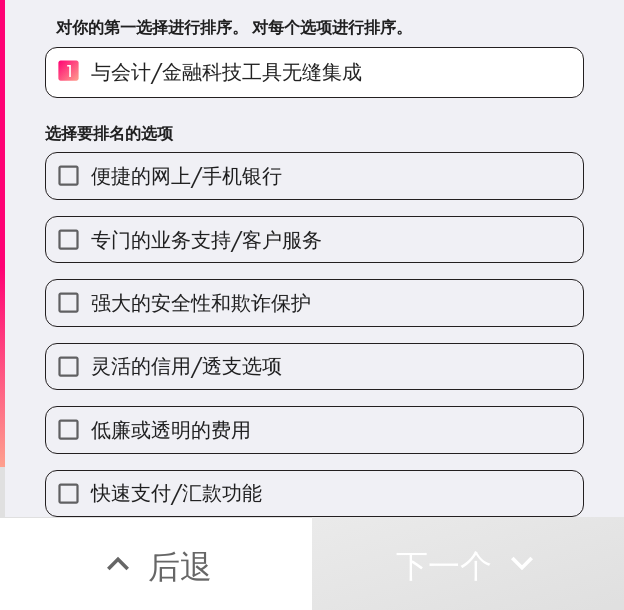 click on "强大的安全性和欺诈保护" at bounding box center (201, 302) 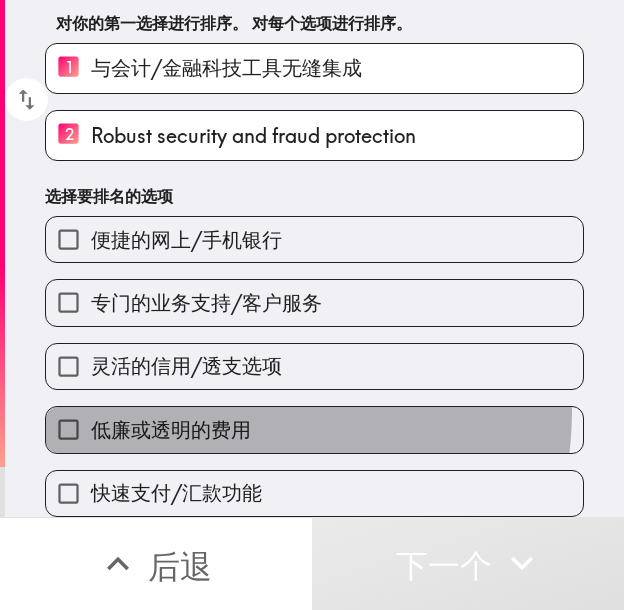 click on "低廉或透明的费用" at bounding box center [314, 429] 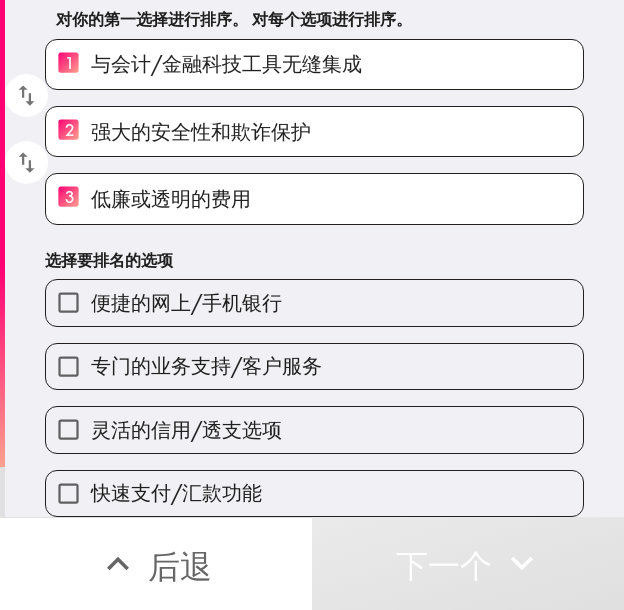 click on "专门的业务支持/客户服务" at bounding box center [314, 366] 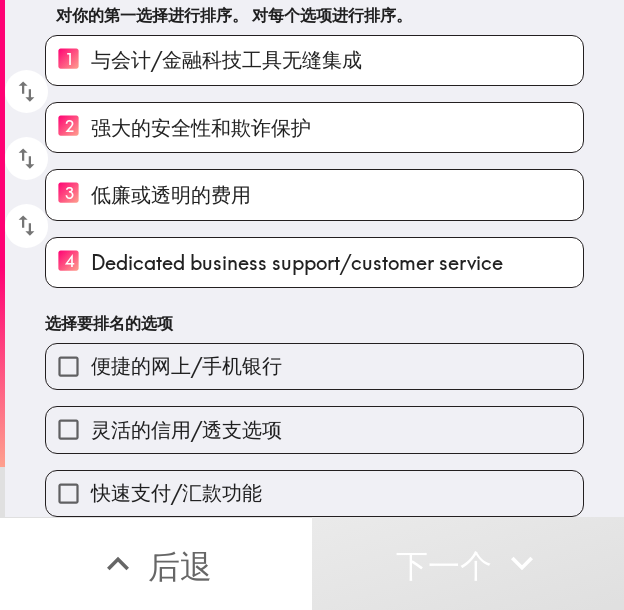 click on "灵活的信用/透支选项" at bounding box center (314, 429) 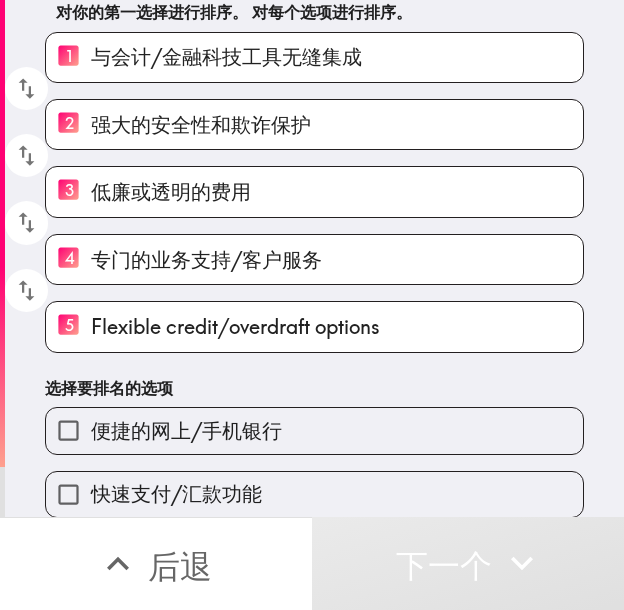 click on "快速支付/汇款功能" at bounding box center [314, 494] 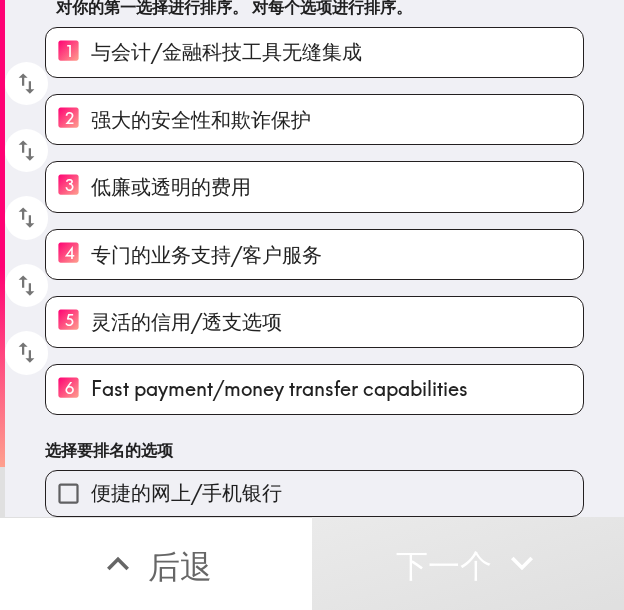 click on "便捷的网上/手机银行" at bounding box center (314, 493) 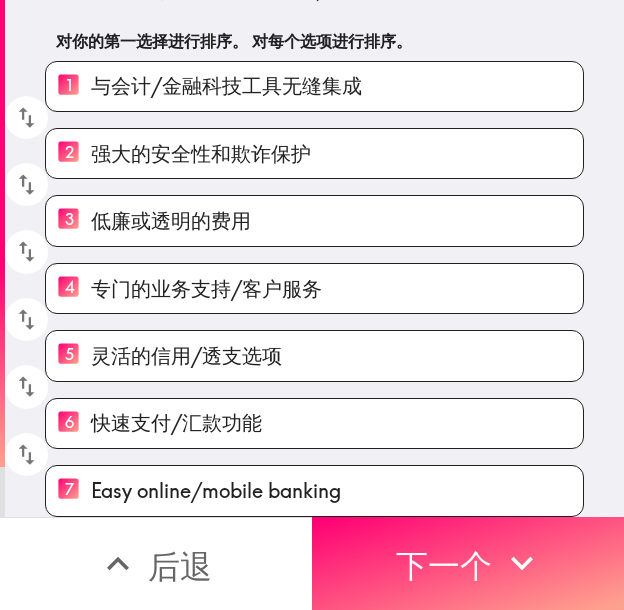 scroll, scrollTop: 94, scrollLeft: 0, axis: vertical 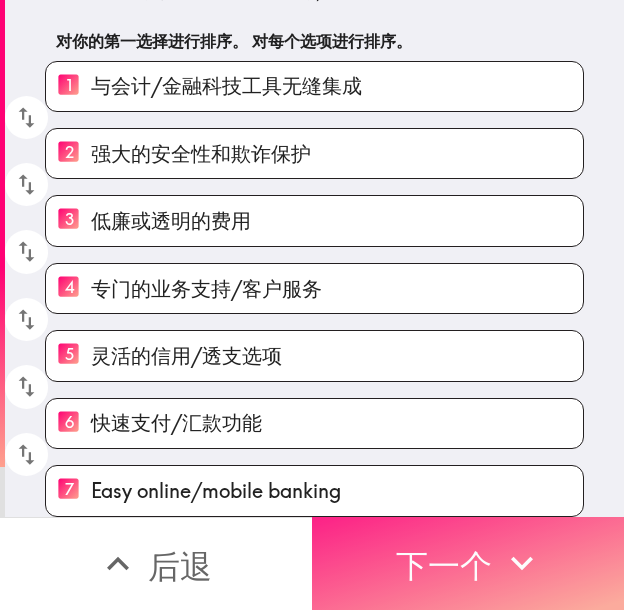 click on "下一个" at bounding box center [444, 566] 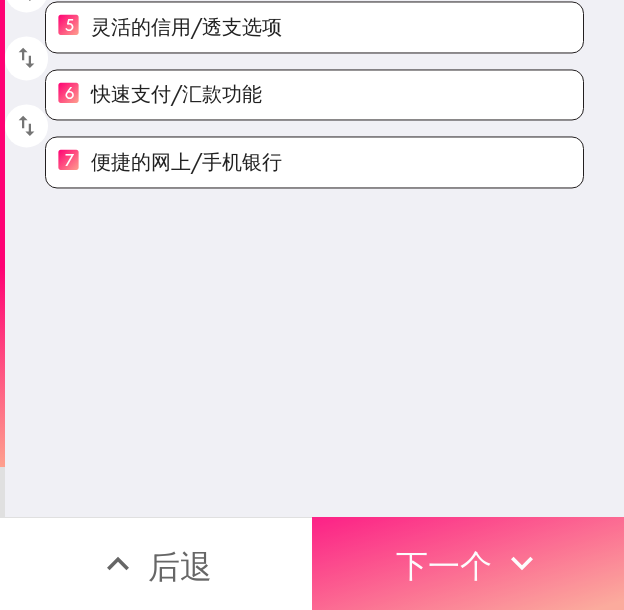 scroll, scrollTop: 0, scrollLeft: 0, axis: both 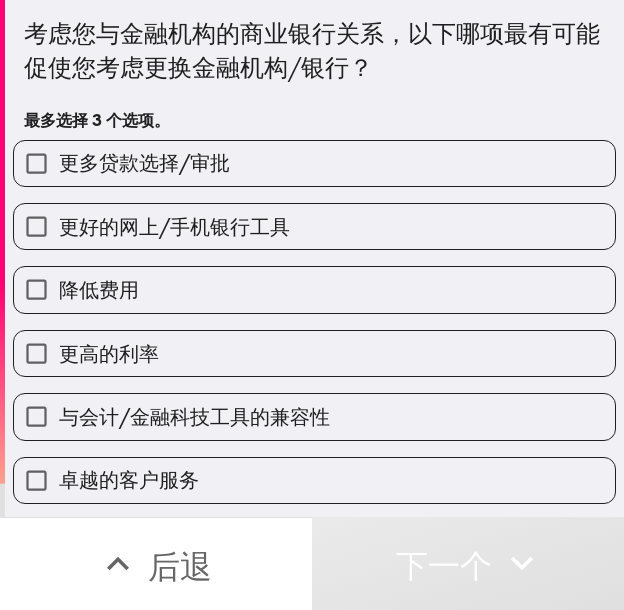 click on "更多贷款选择/审批" at bounding box center (314, 163) 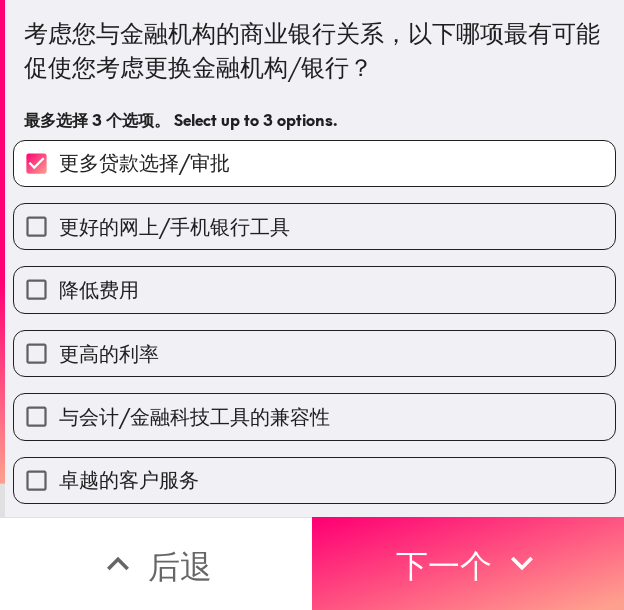drag, startPoint x: 268, startPoint y: 359, endPoint x: 287, endPoint y: 354, distance: 19.646883 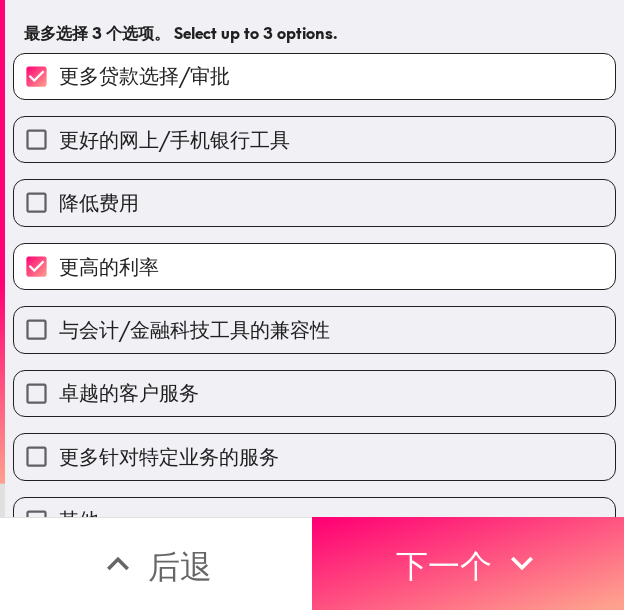 scroll, scrollTop: 129, scrollLeft: 0, axis: vertical 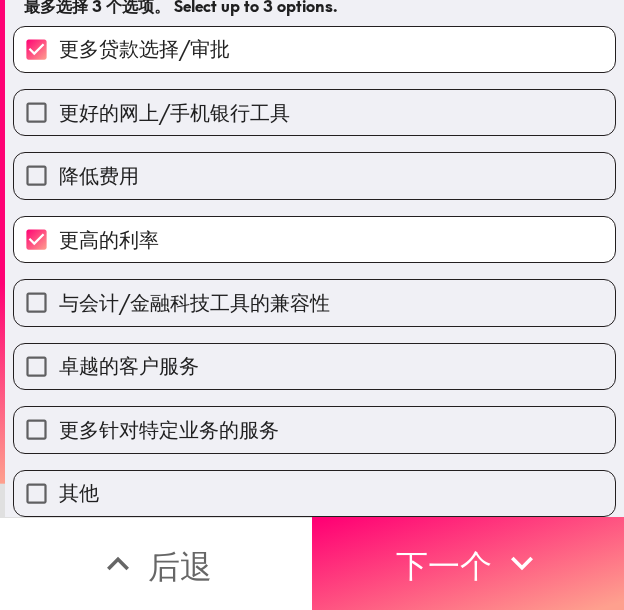 click on "卓越的客户服务" at bounding box center (314, 366) 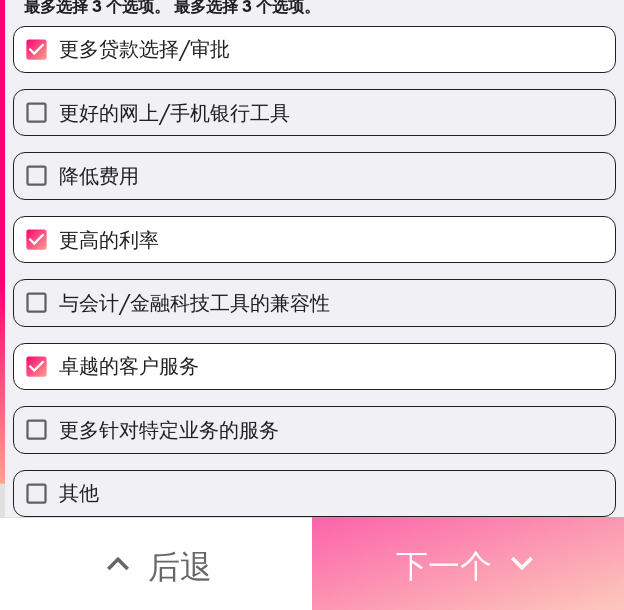 click on "下一个" at bounding box center [444, 563] 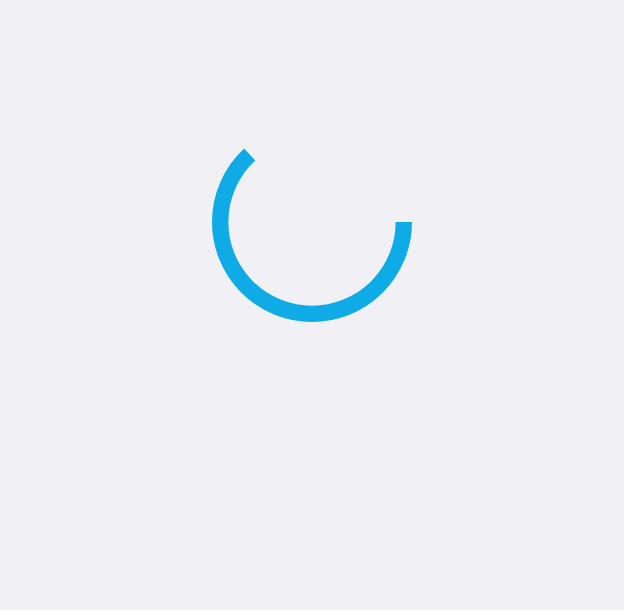scroll, scrollTop: 0, scrollLeft: 0, axis: both 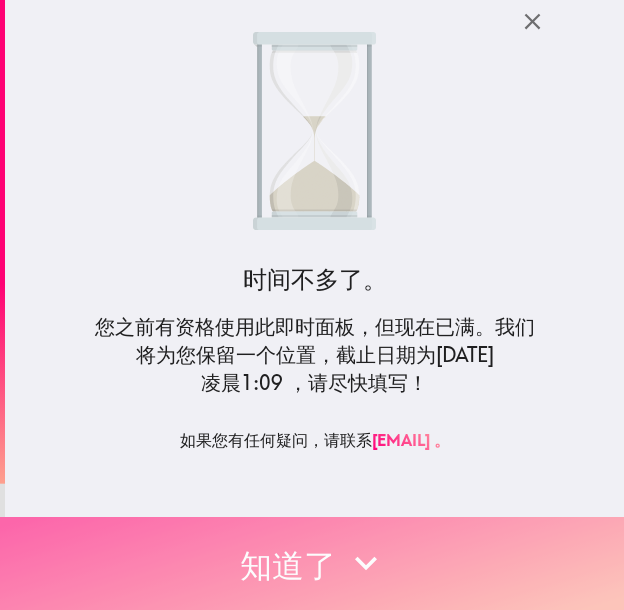 click 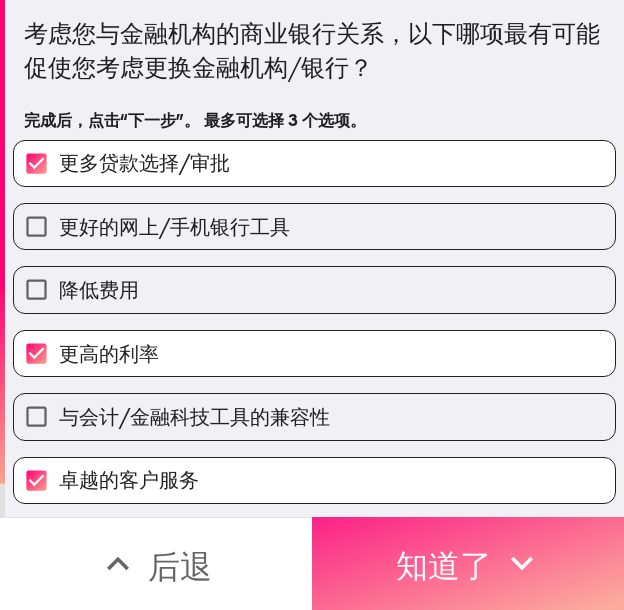 click on "知道了" at bounding box center [444, 566] 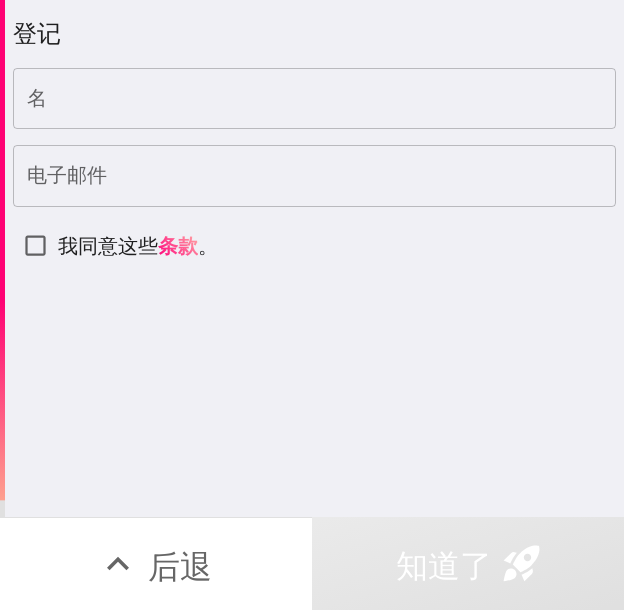 type 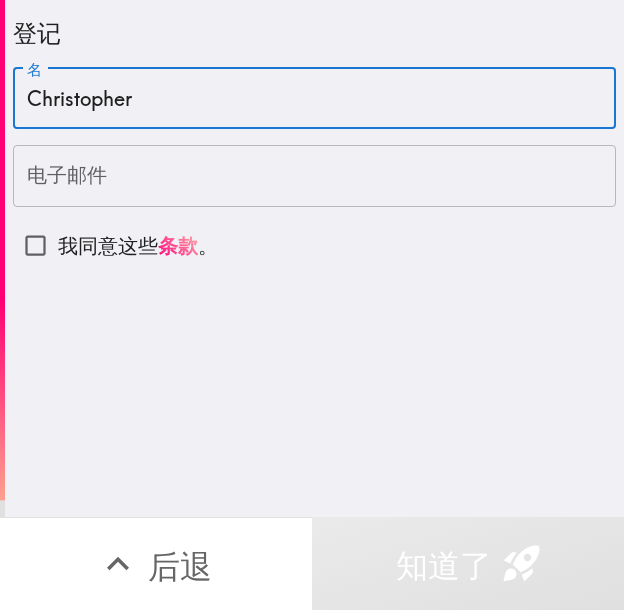 type on "Christopher" 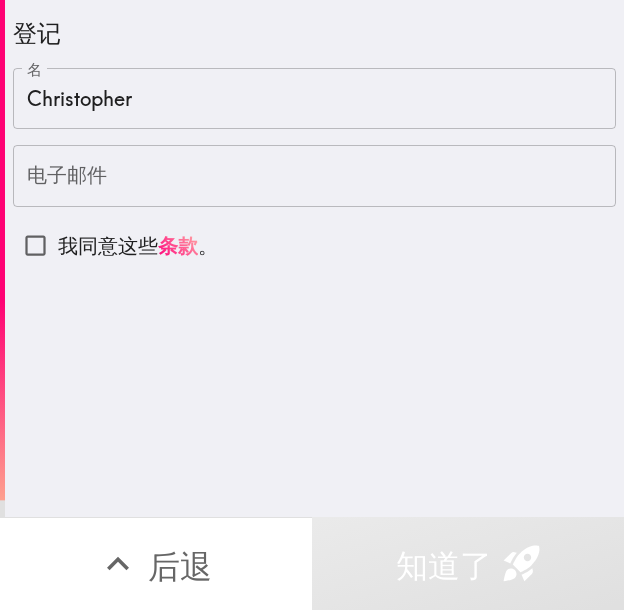 click on "电子邮件" at bounding box center [314, 176] 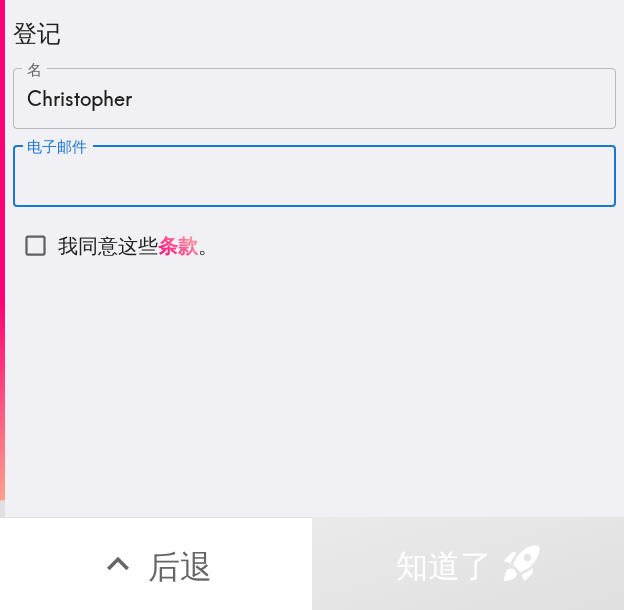 paste on "[EMAIL]" 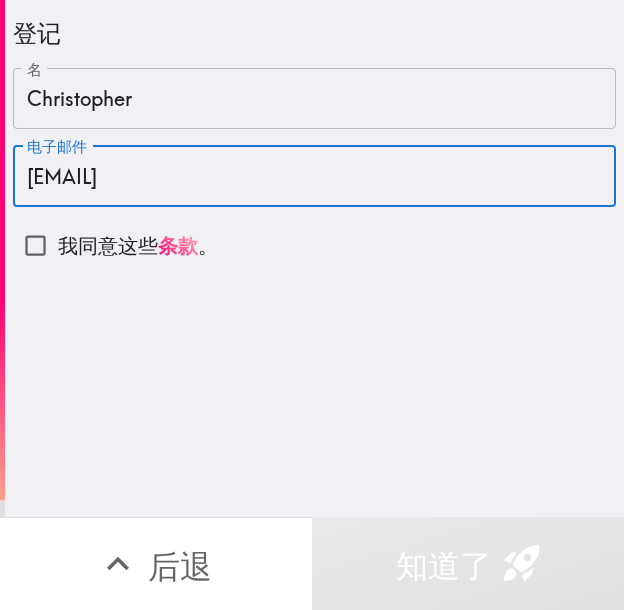 type on "[EMAIL]" 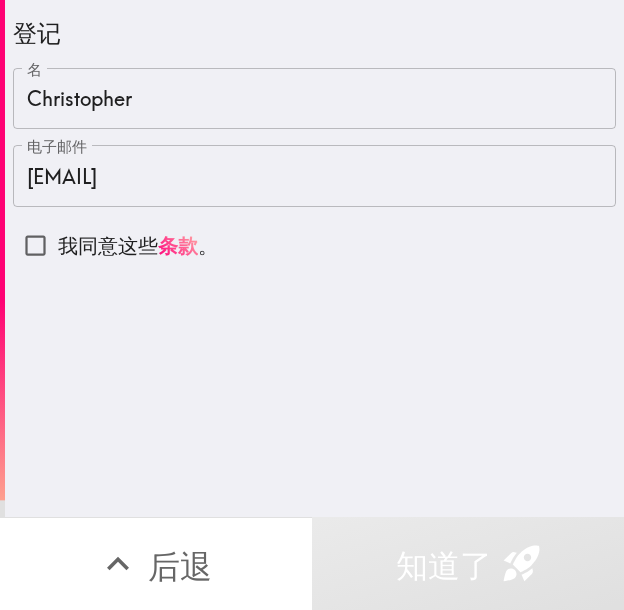 click on "我同意这些" at bounding box center [108, 245] 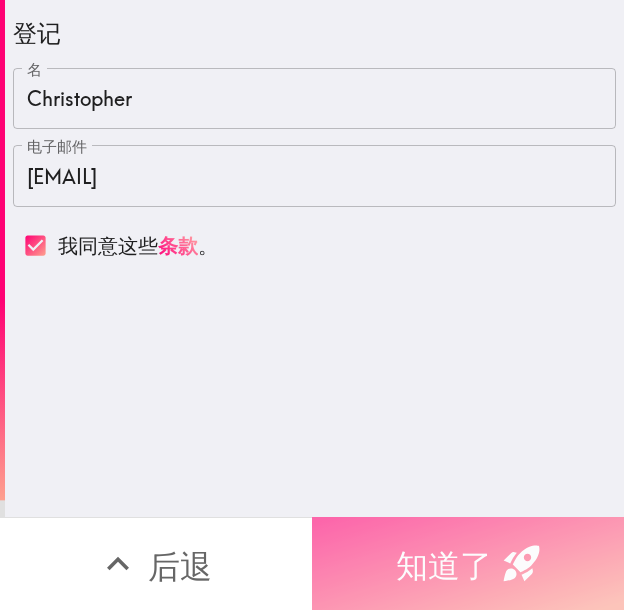 click on "知道了" at bounding box center [444, 566] 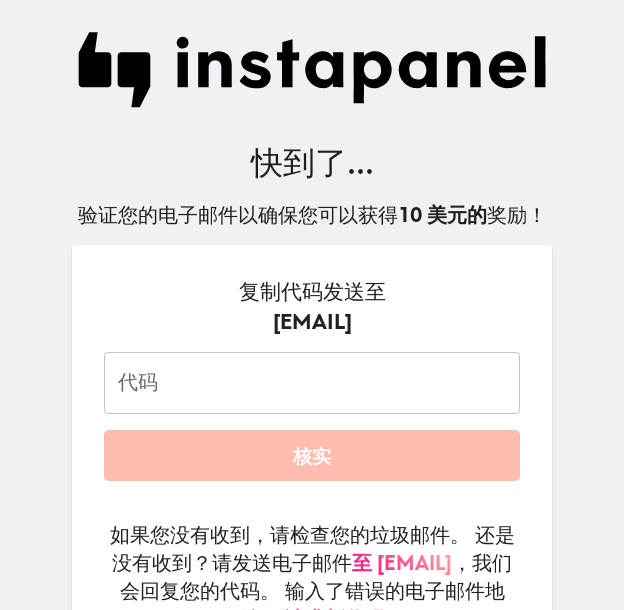 click on "代码" at bounding box center (312, 383) 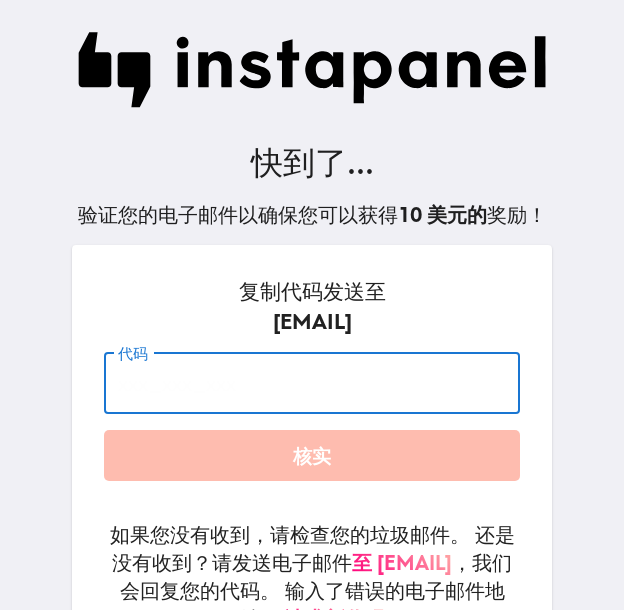 paste on "dJn_TG9_JrN" 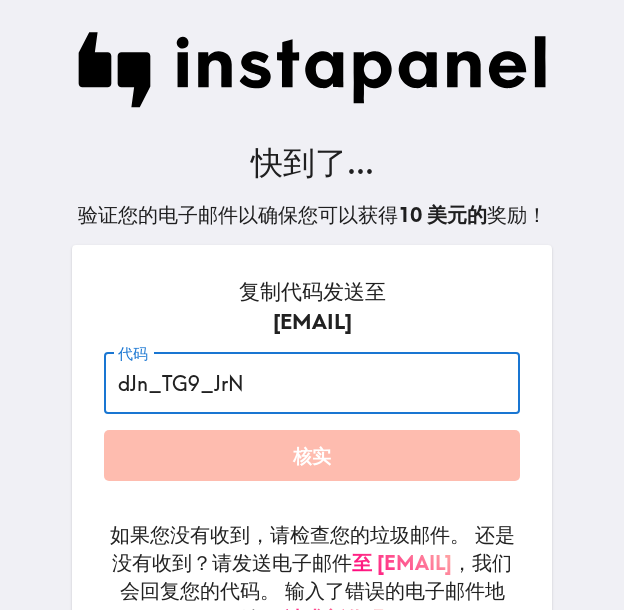 type on "dJn_TG9_JrN" 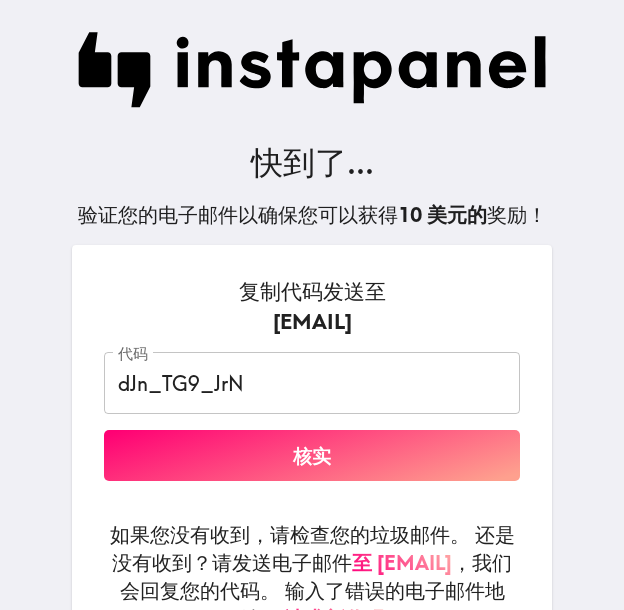 click on "复制代码发送至 christophermelo452@gmail.com" at bounding box center (312, 306) 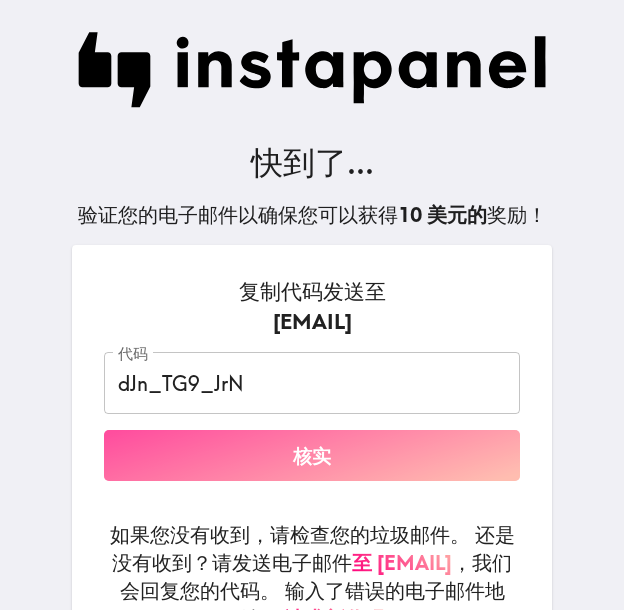 click on "核实" at bounding box center [312, 455] 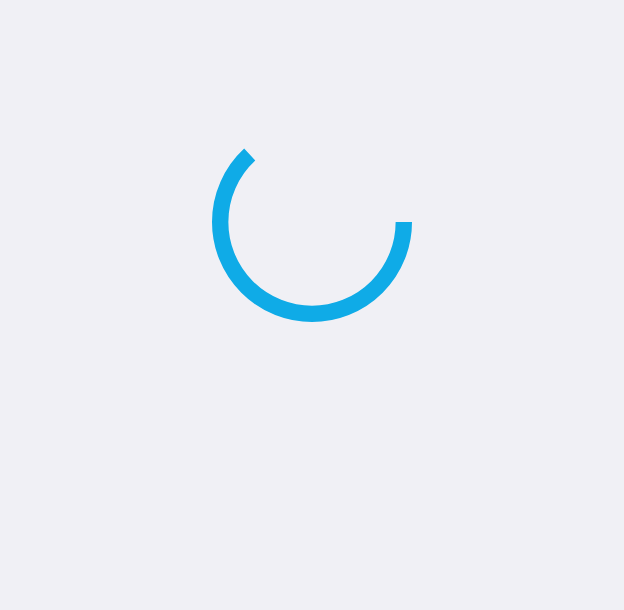 scroll, scrollTop: 0, scrollLeft: 0, axis: both 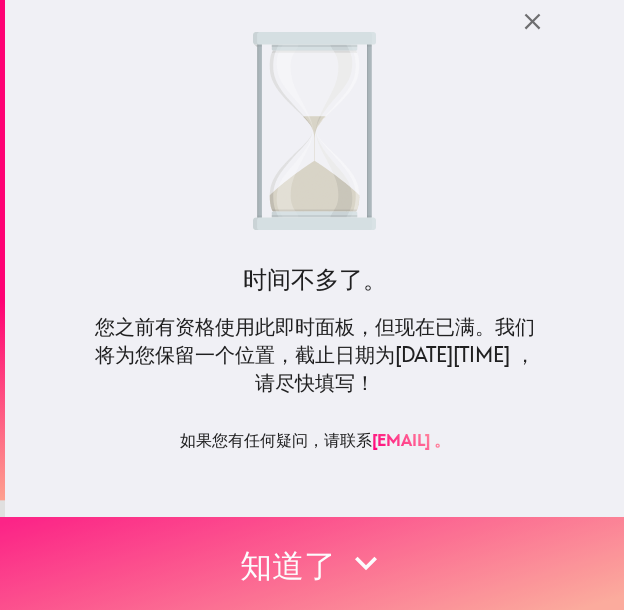 click on "知道了" at bounding box center (312, 563) 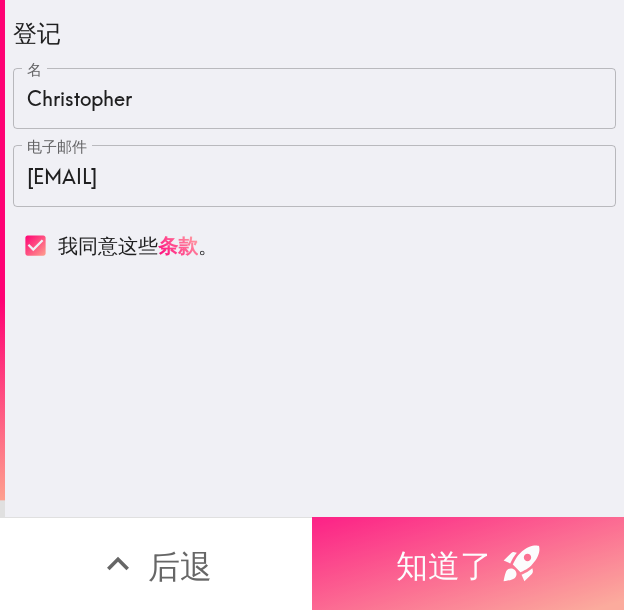 click on "知道了" at bounding box center (444, 566) 